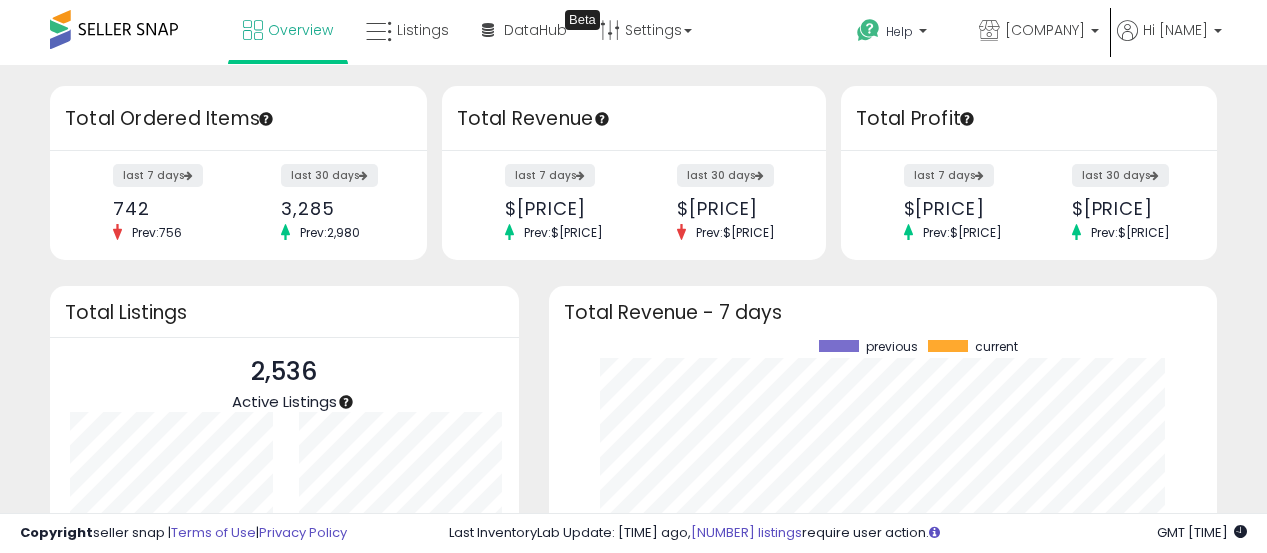 scroll, scrollTop: 0, scrollLeft: 0, axis: both 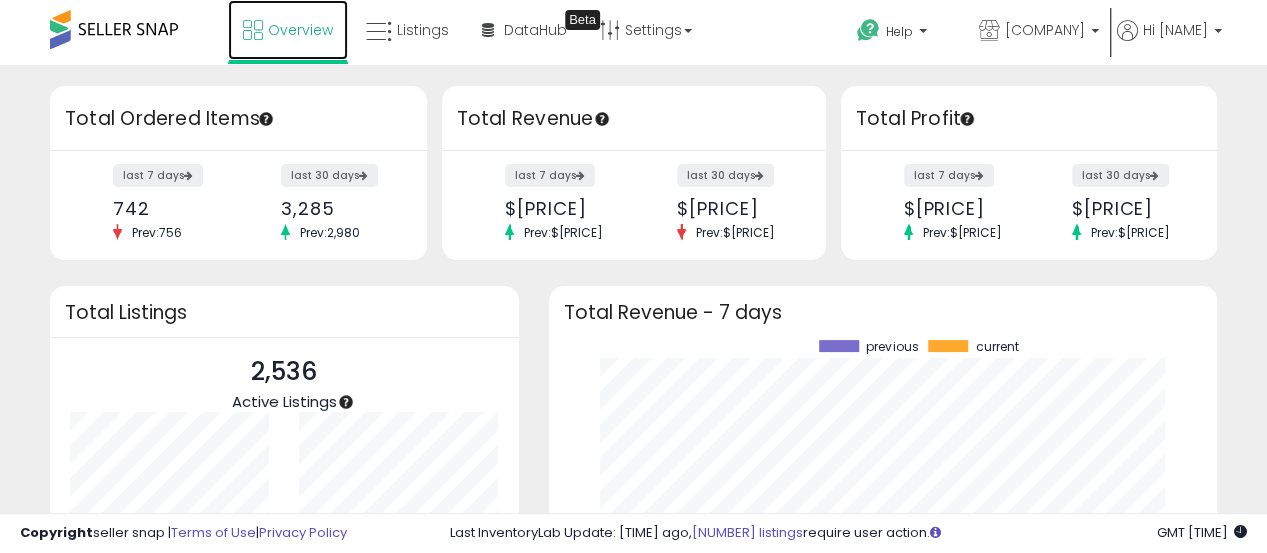 click on "Overview" at bounding box center [288, 30] 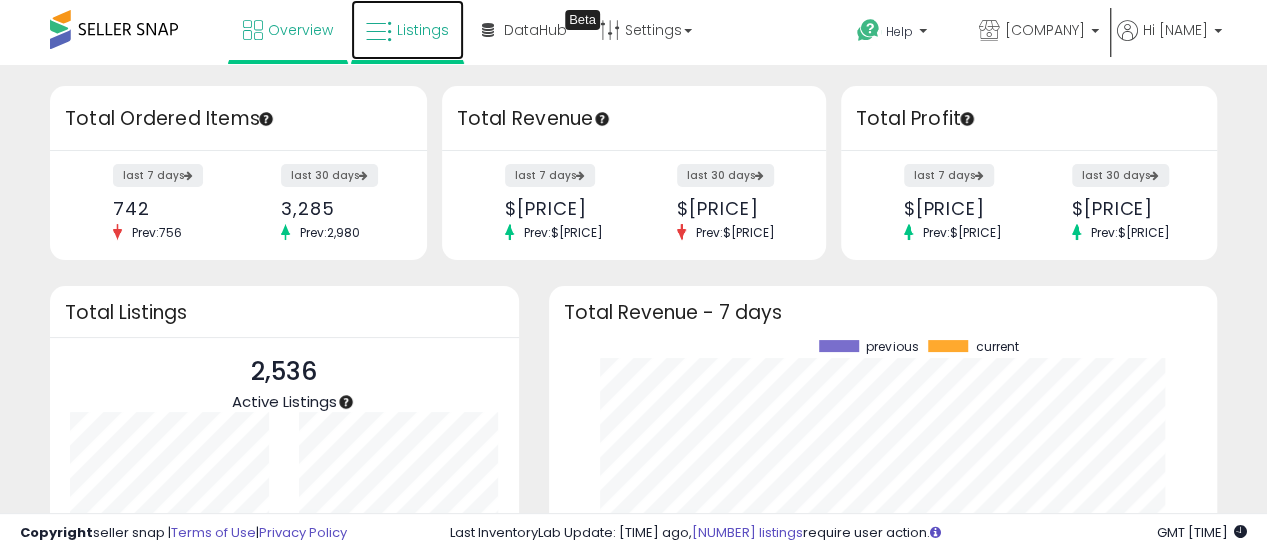 click on "Listings" at bounding box center [407, 30] 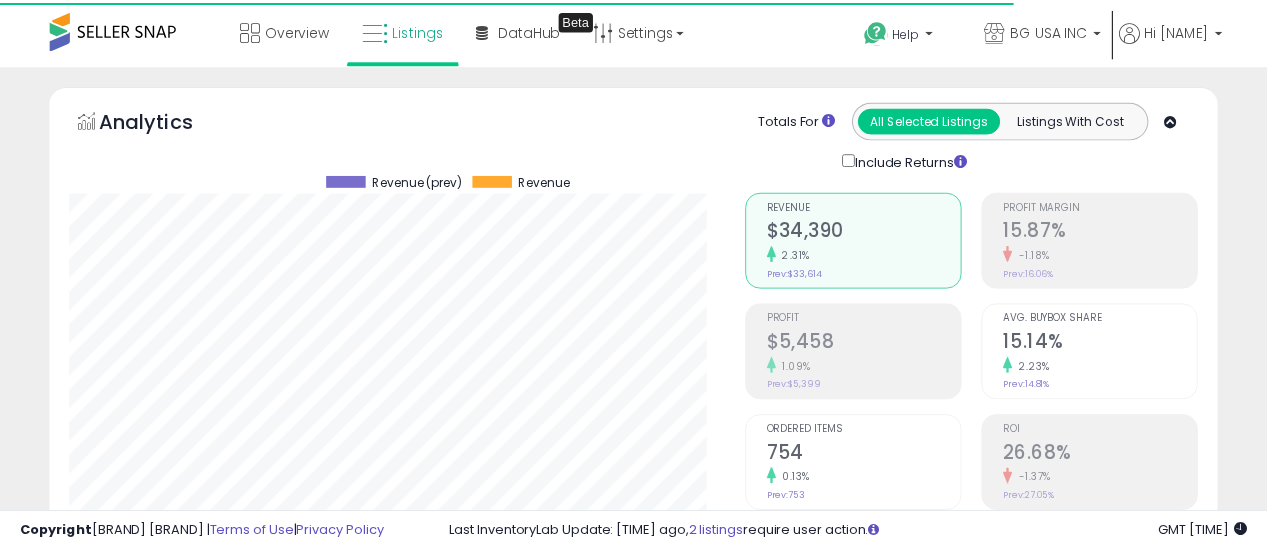 scroll, scrollTop: 0, scrollLeft: 0, axis: both 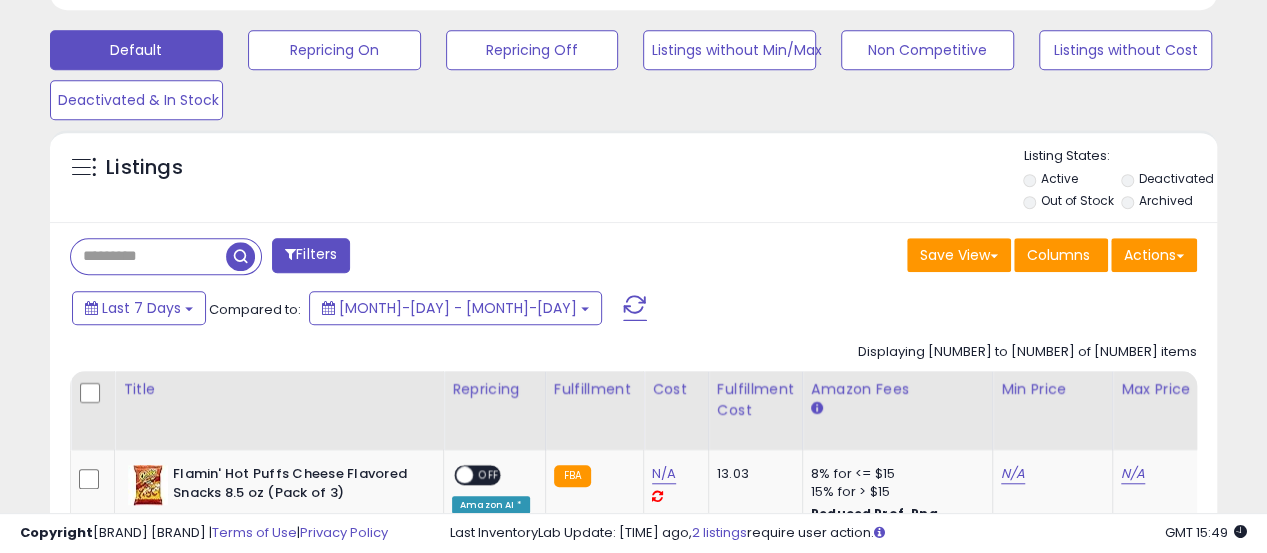 click at bounding box center (148, 256) 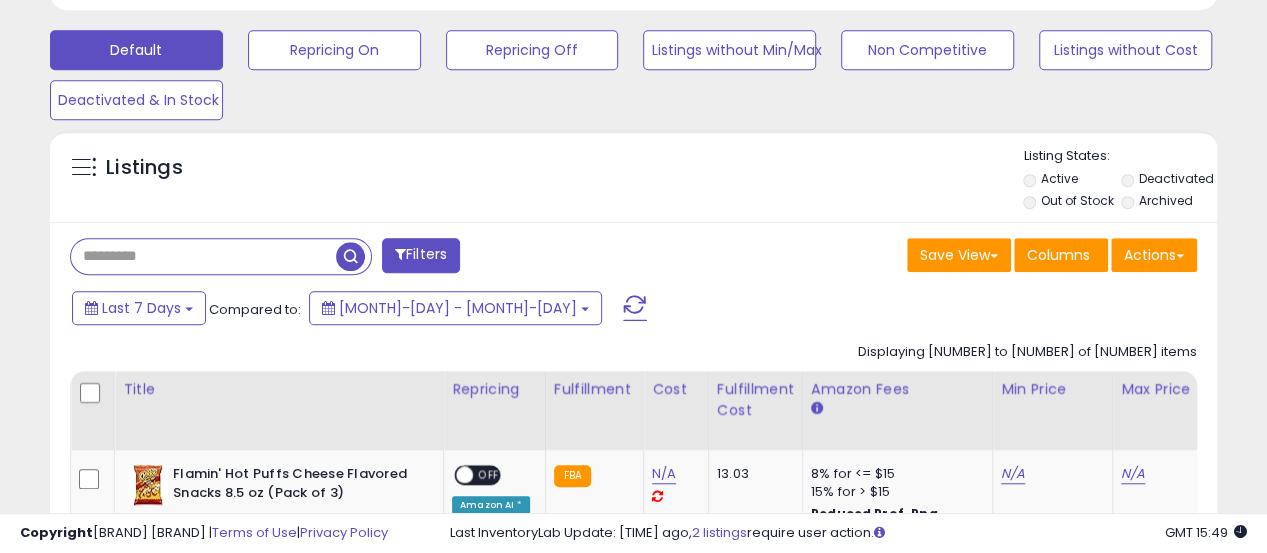 paste on "**********" 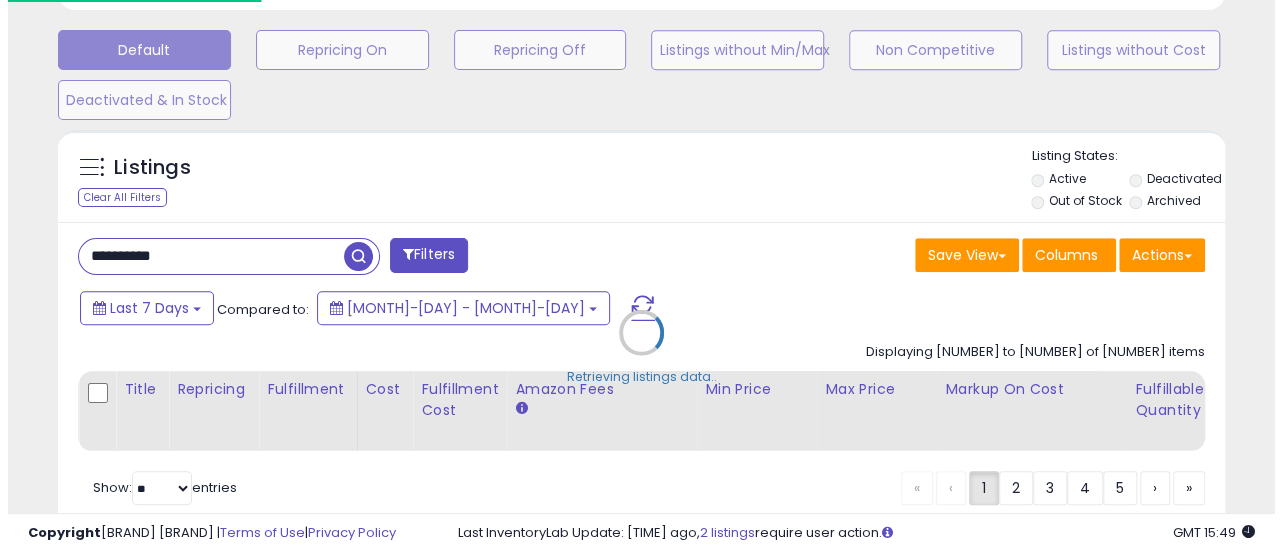 scroll, scrollTop: 999590, scrollLeft: 999316, axis: both 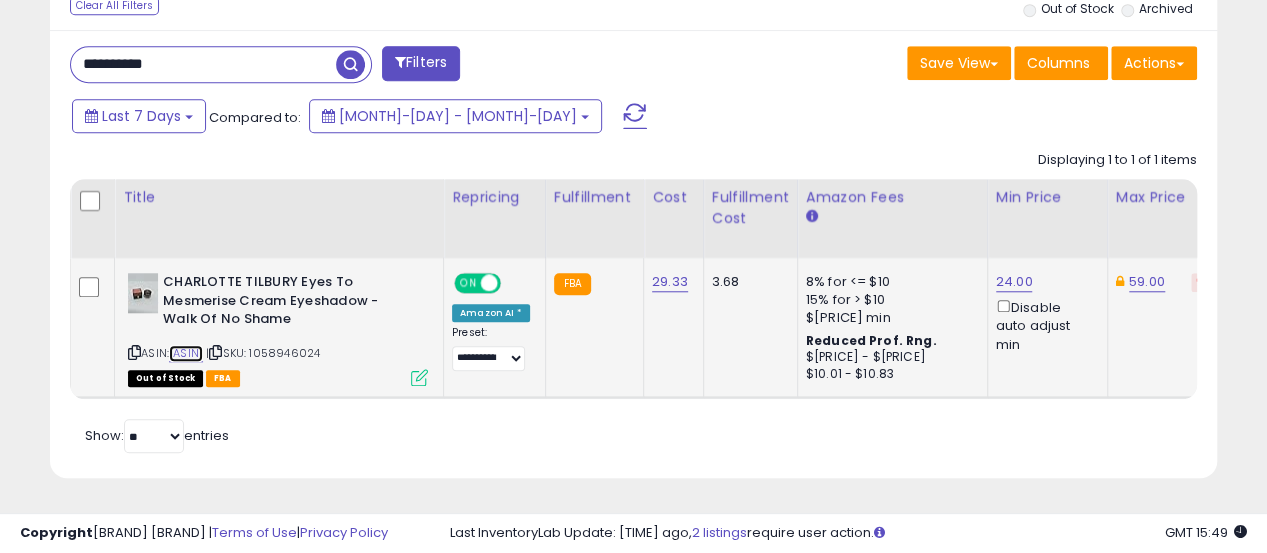 click on "[ASIN]" at bounding box center [186, 353] 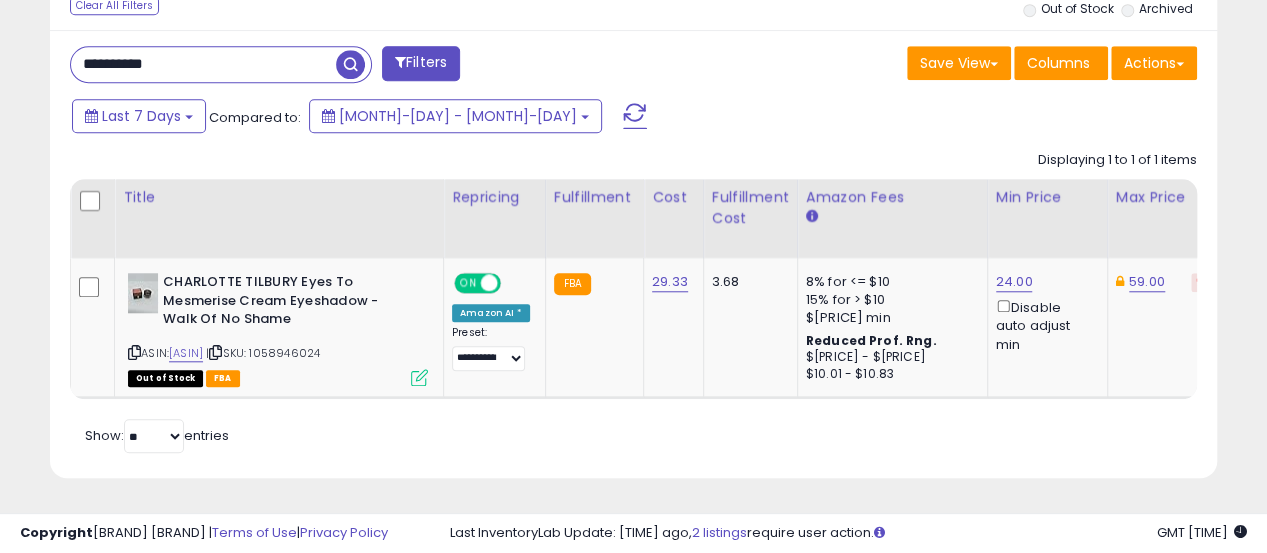 click on "**********" at bounding box center [203, 64] 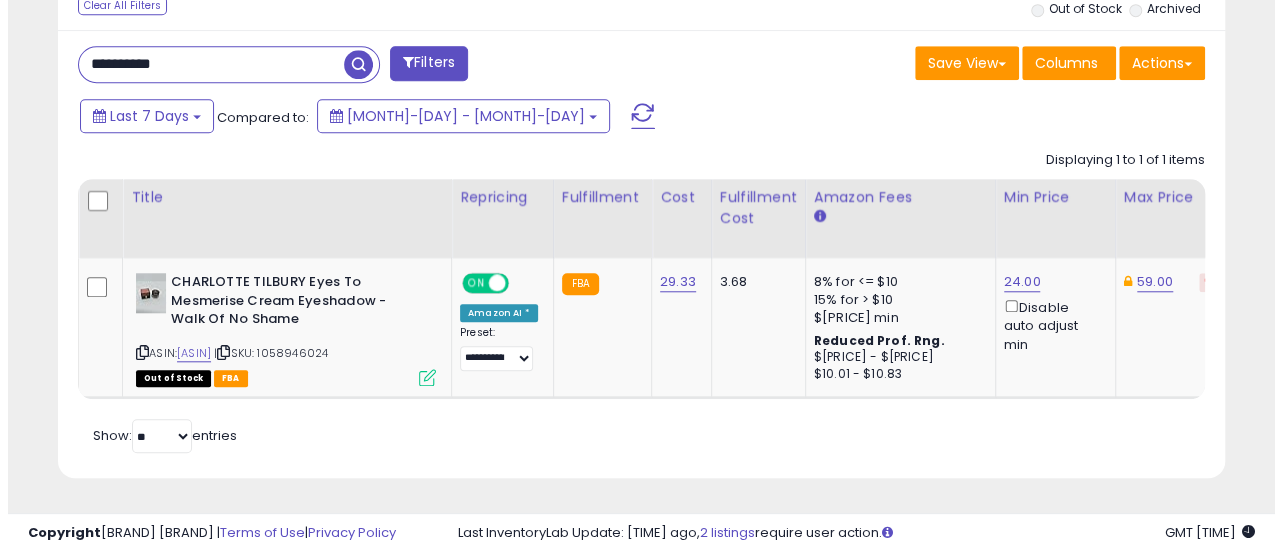 scroll, scrollTop: 665, scrollLeft: 0, axis: vertical 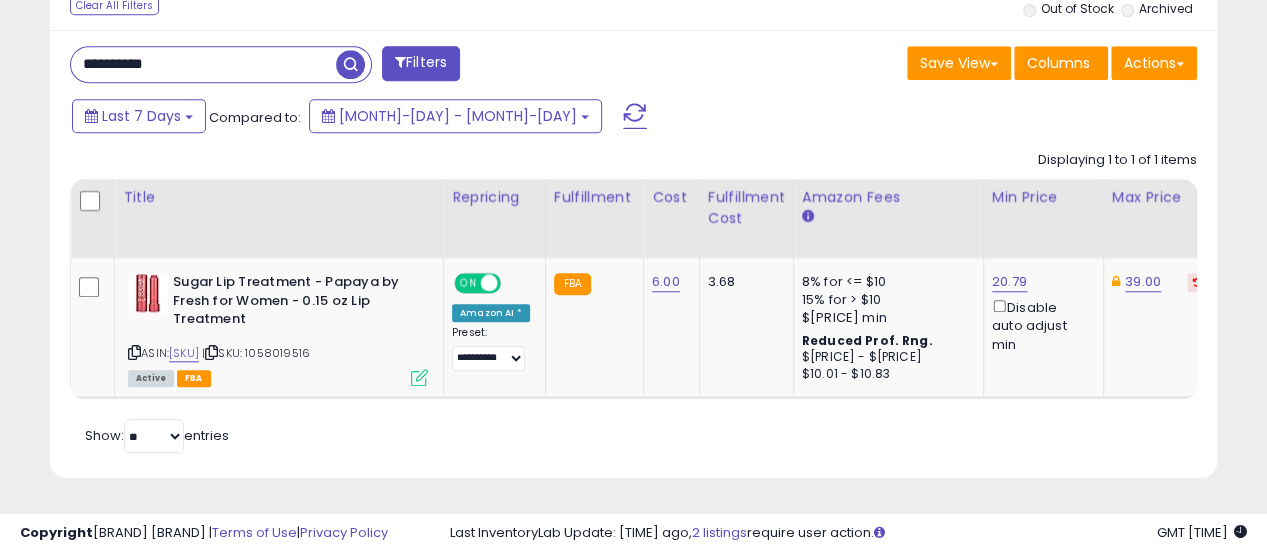click on "**********" at bounding box center (203, 64) 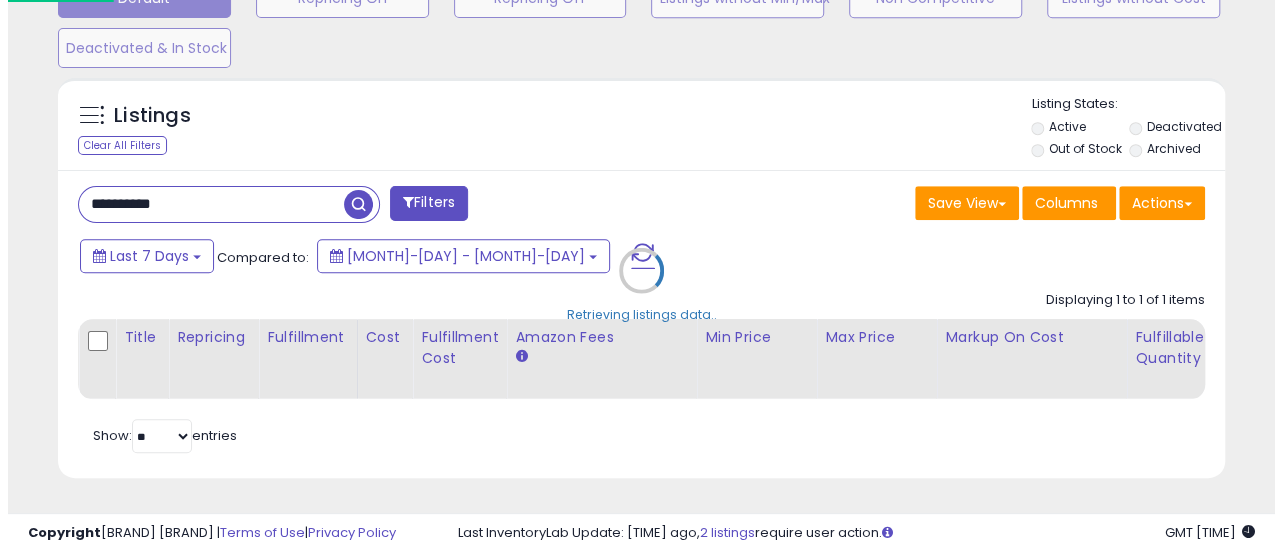 scroll, scrollTop: 665, scrollLeft: 0, axis: vertical 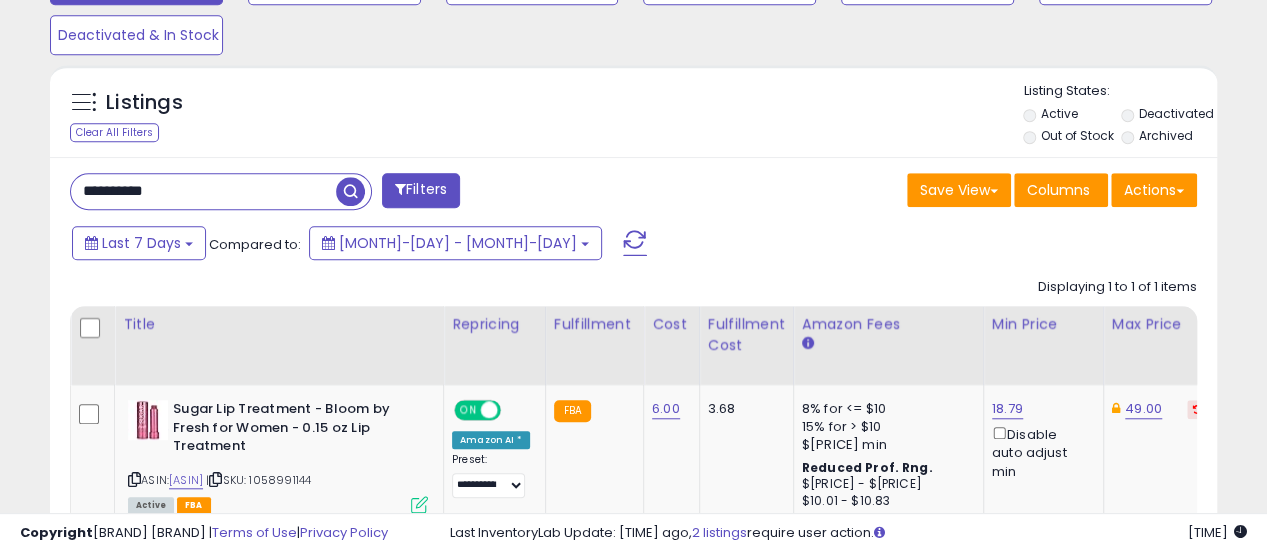 click on "**********" at bounding box center [203, 191] 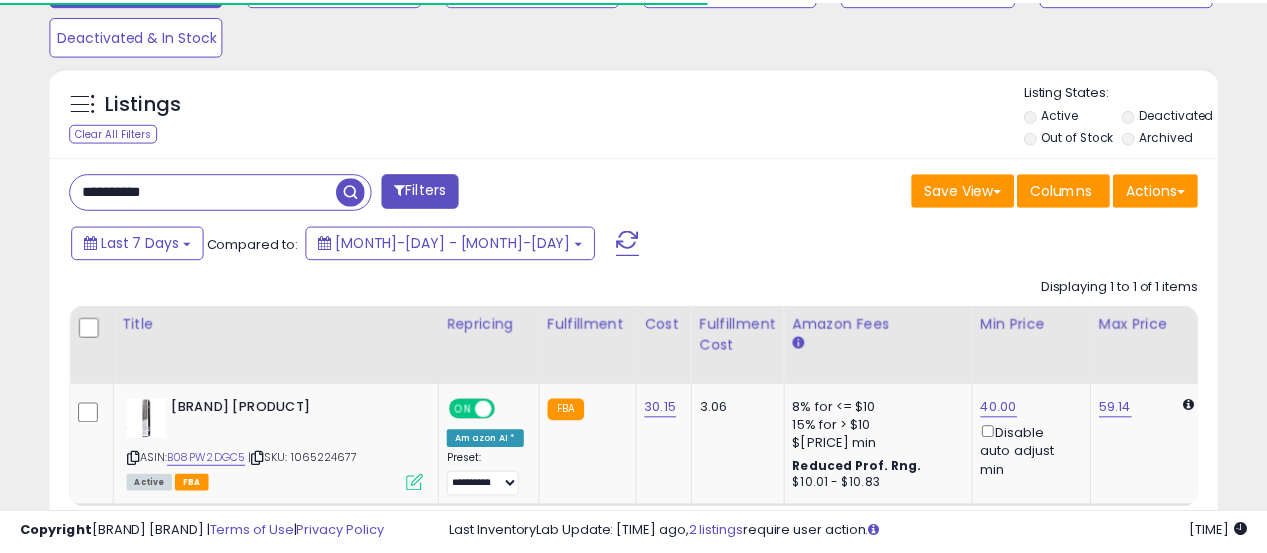 scroll, scrollTop: 410, scrollLeft: 674, axis: both 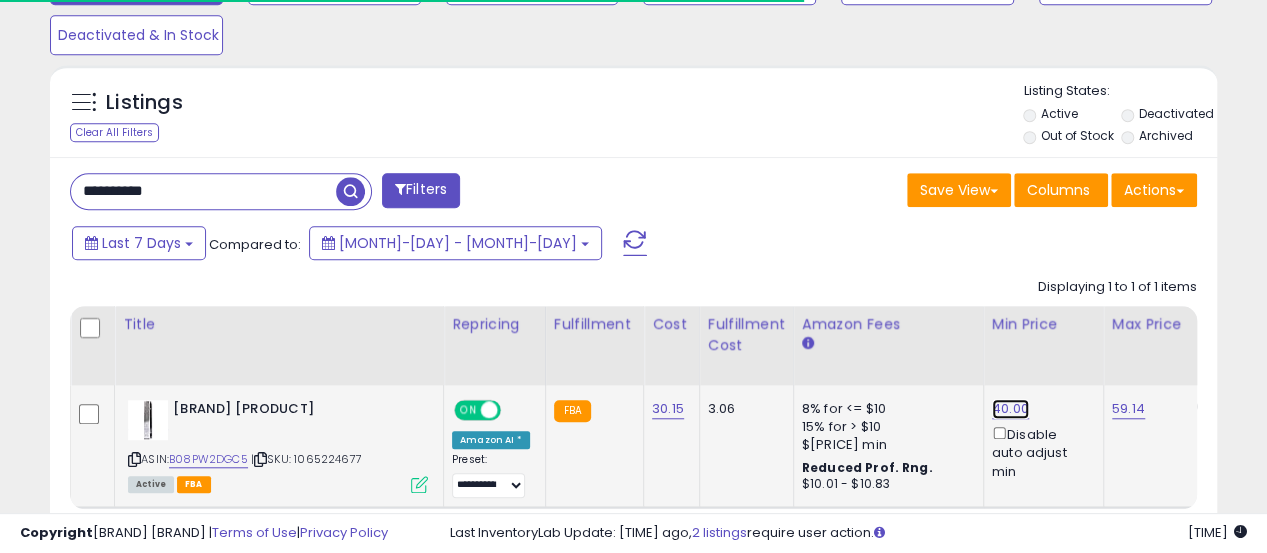 click on "40.00" at bounding box center [1010, 409] 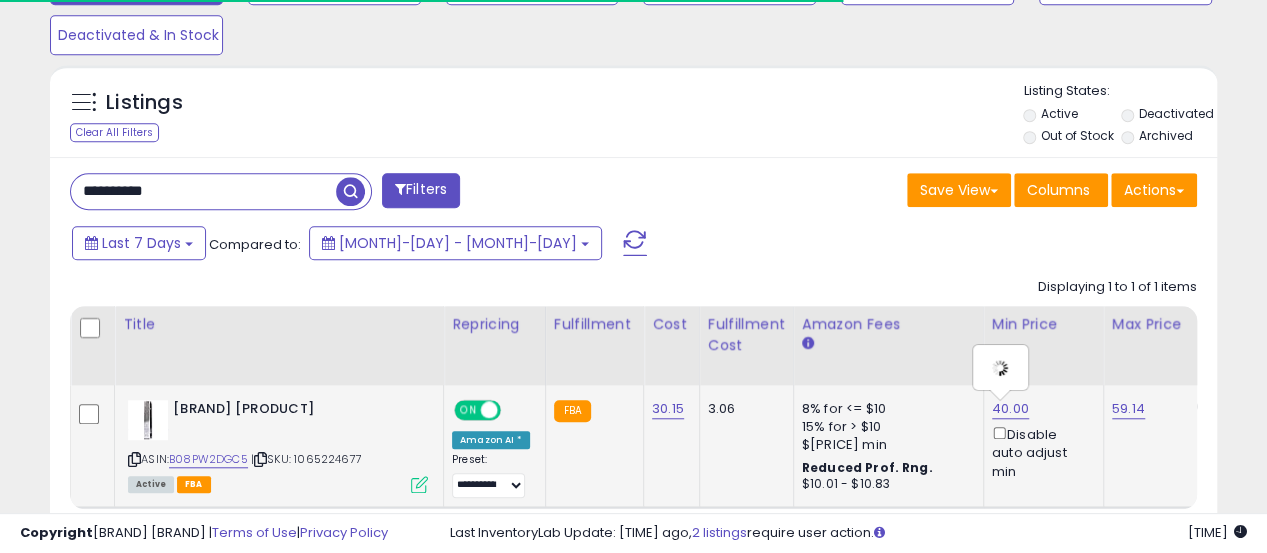 scroll, scrollTop: 0, scrollLeft: 4, axis: horizontal 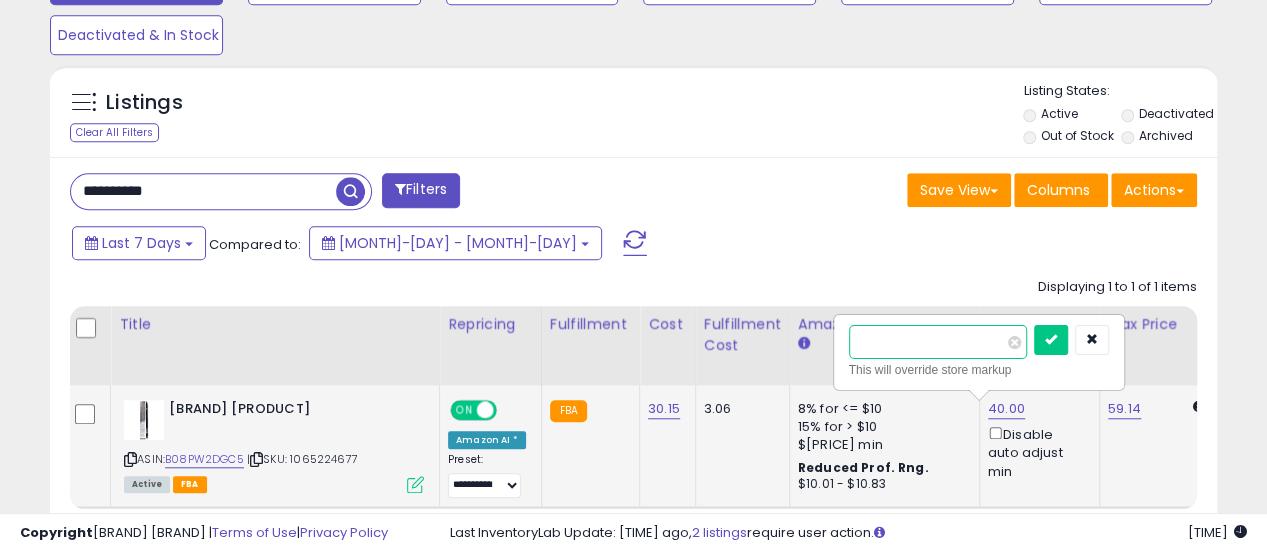 click on "*****" at bounding box center (938, 342) 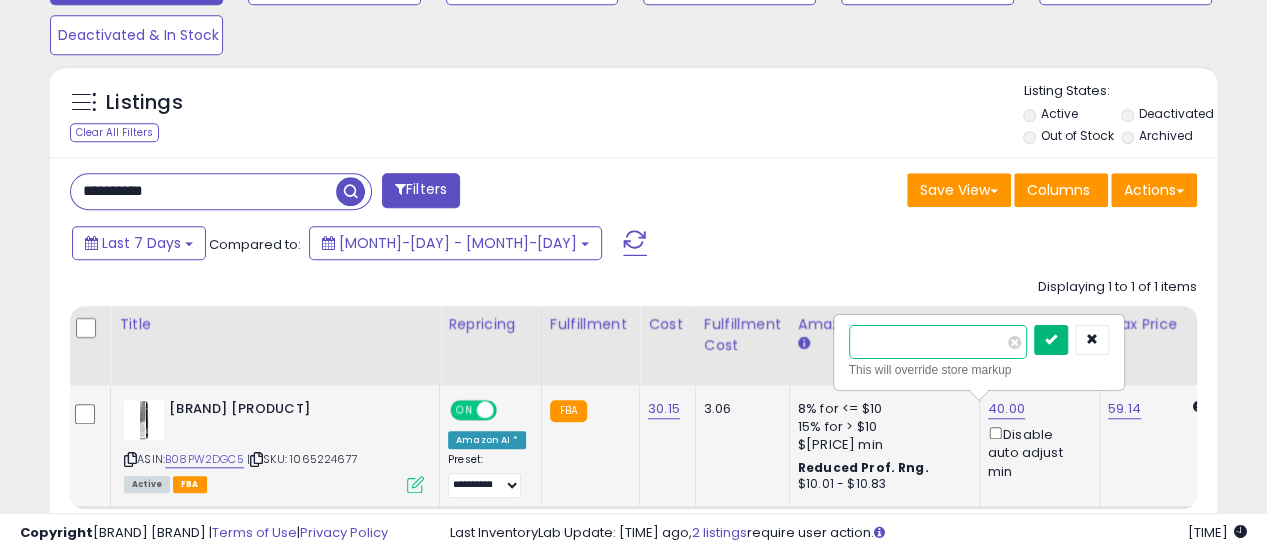 type on "**" 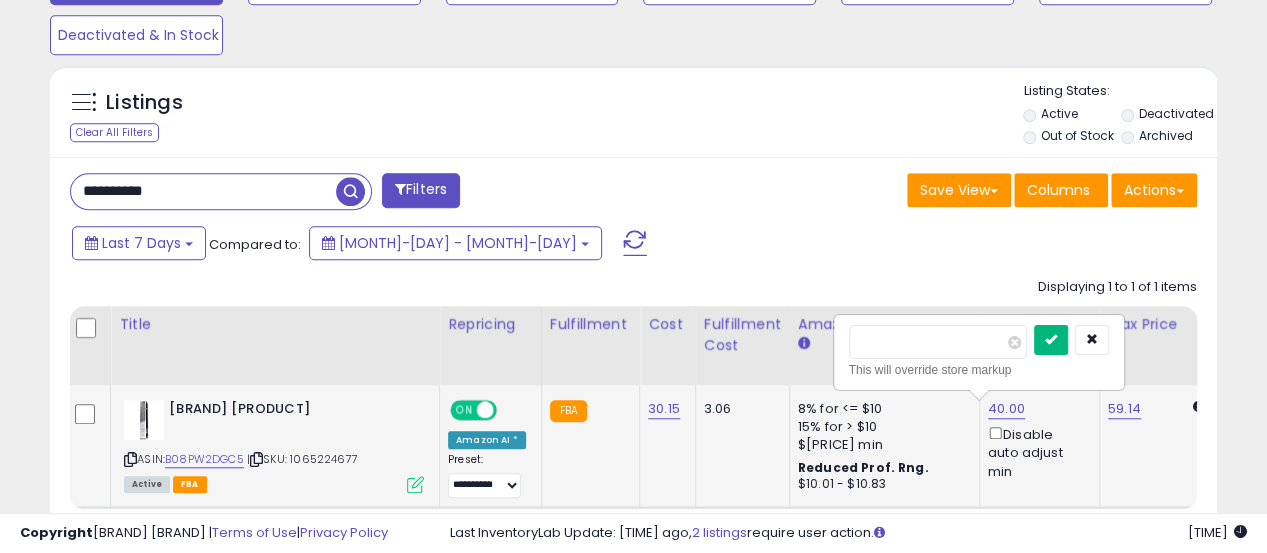 click at bounding box center [1051, 340] 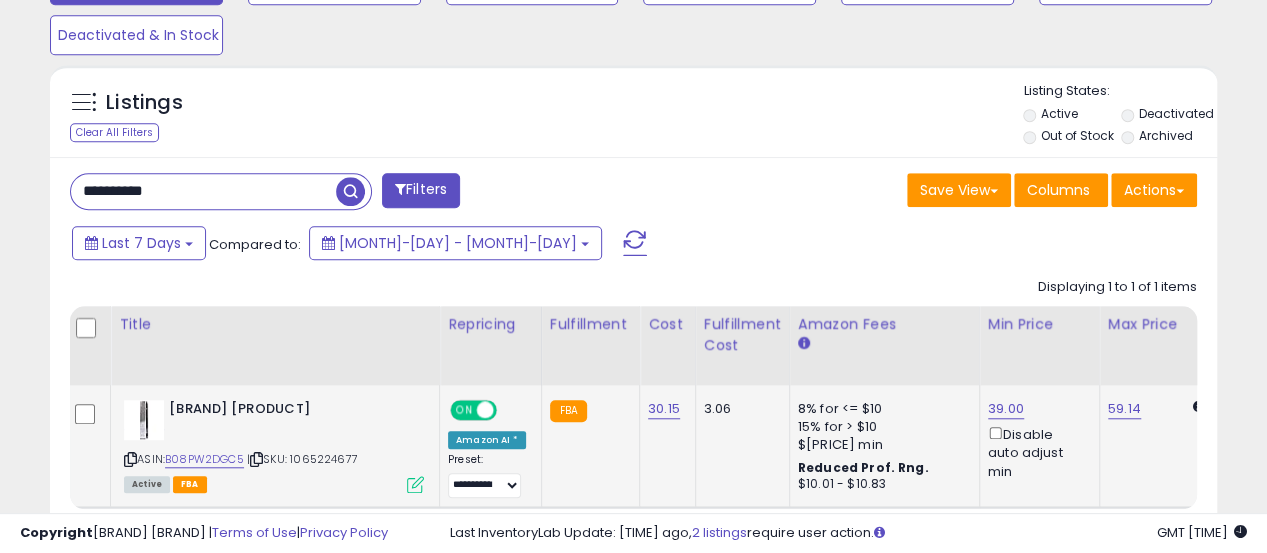 click on "**********" at bounding box center [203, 191] 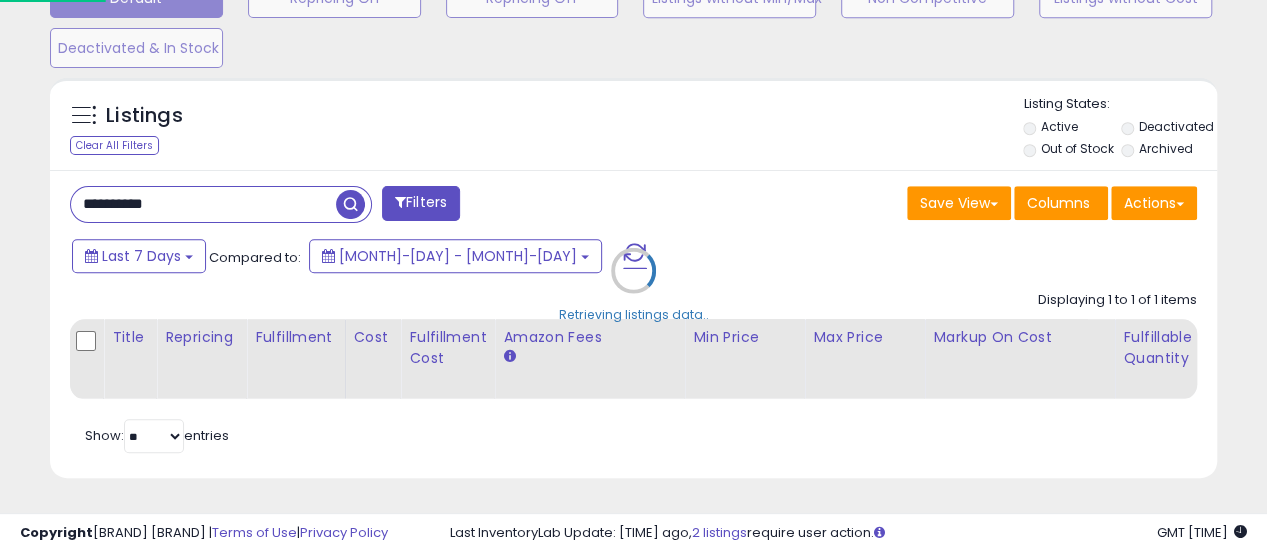 scroll, scrollTop: 999590, scrollLeft: 999316, axis: both 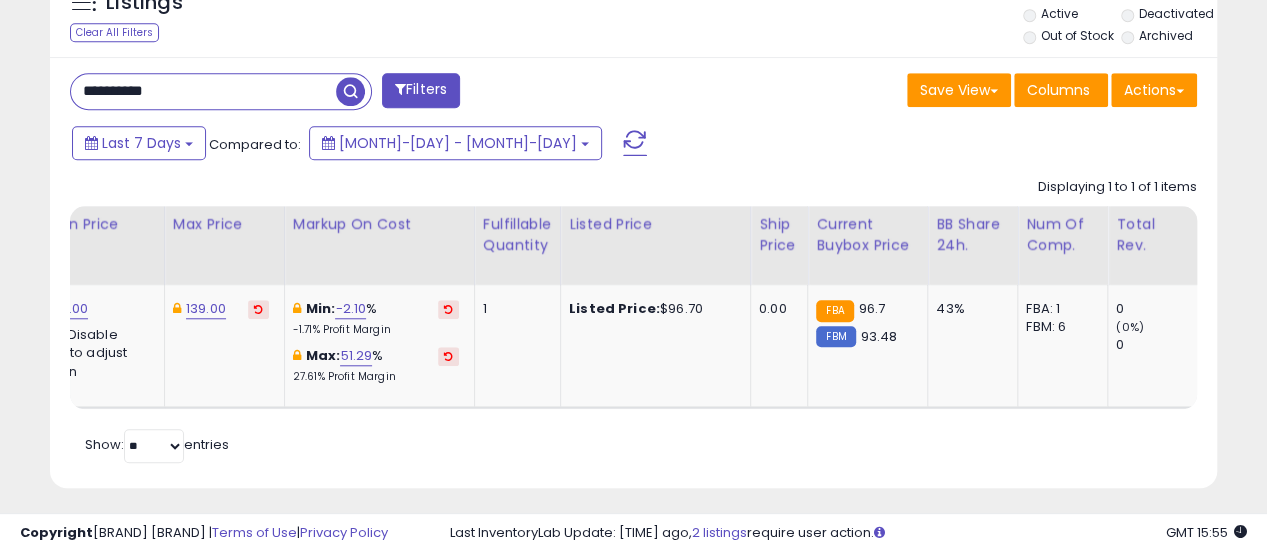 click on "**********" at bounding box center (203, 91) 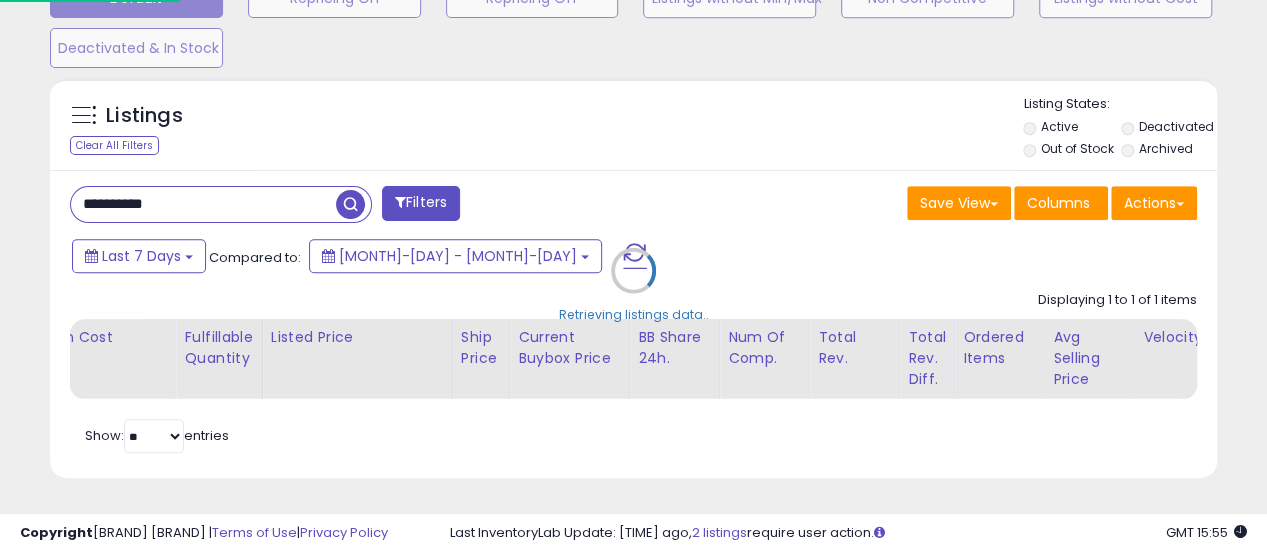 scroll, scrollTop: 999590, scrollLeft: 999316, axis: both 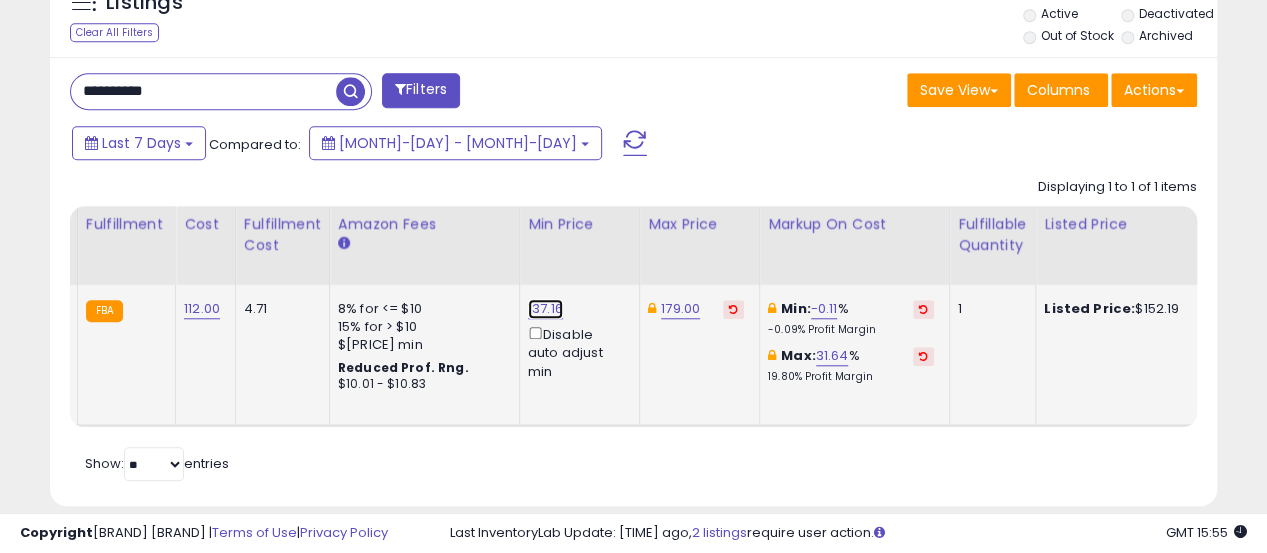 click on "137.16" at bounding box center [545, 309] 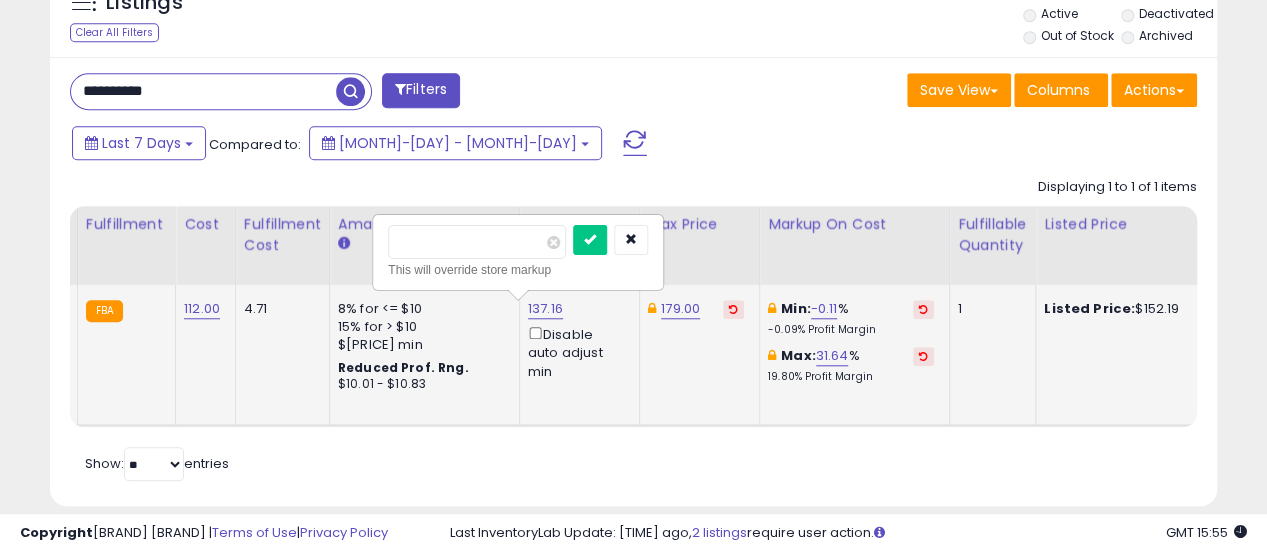 click on "******" at bounding box center [477, 242] 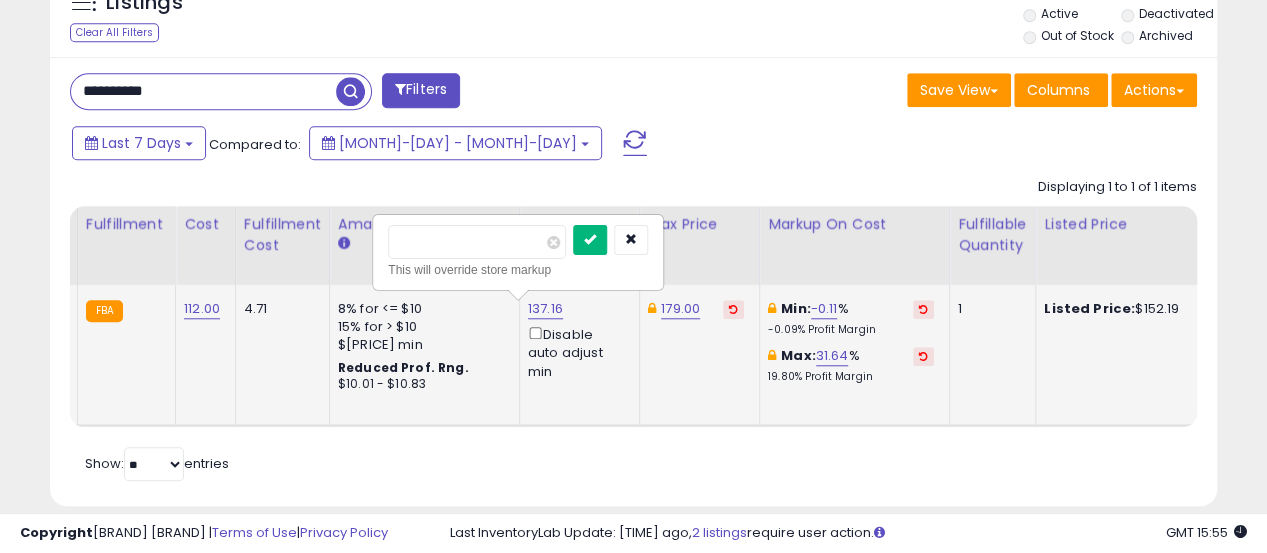 type on "***" 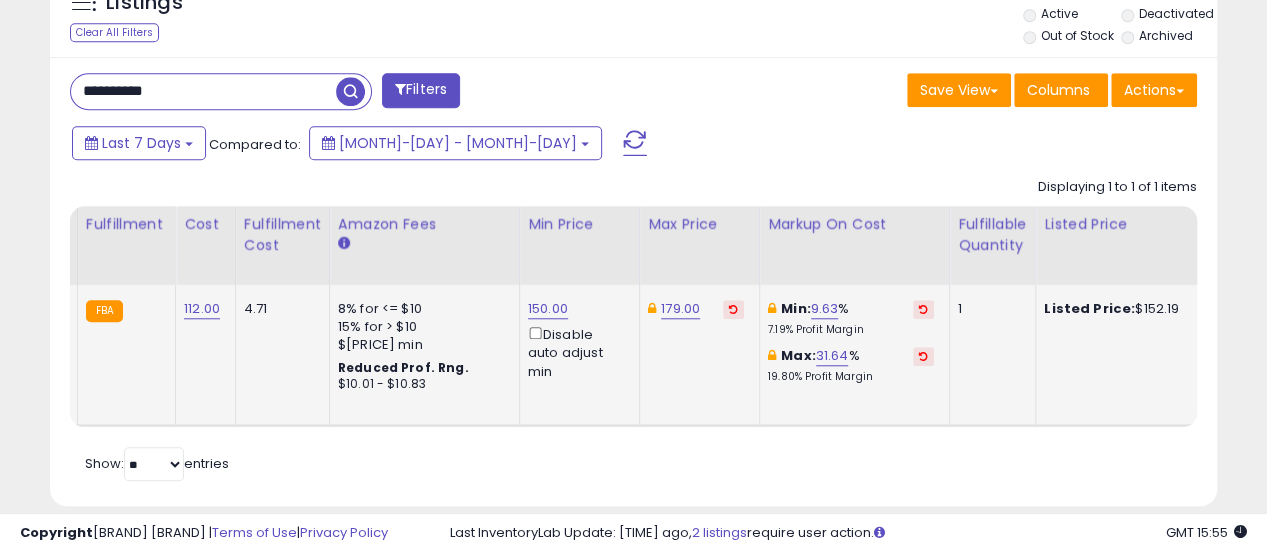 scroll, scrollTop: 0, scrollLeft: 0, axis: both 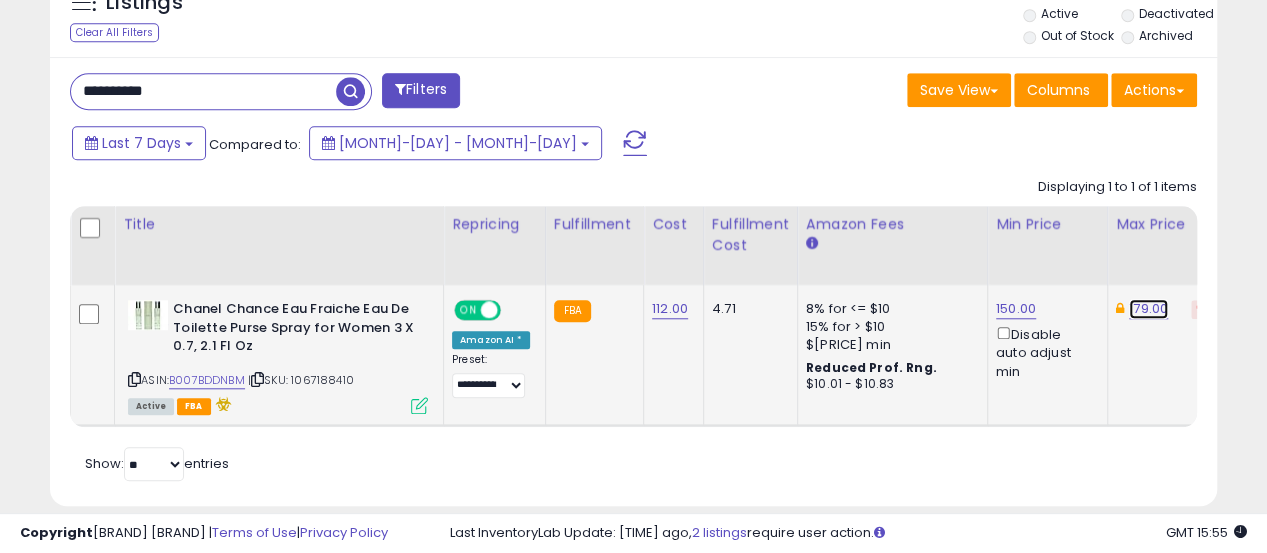 click on "179.00" at bounding box center (1148, 309) 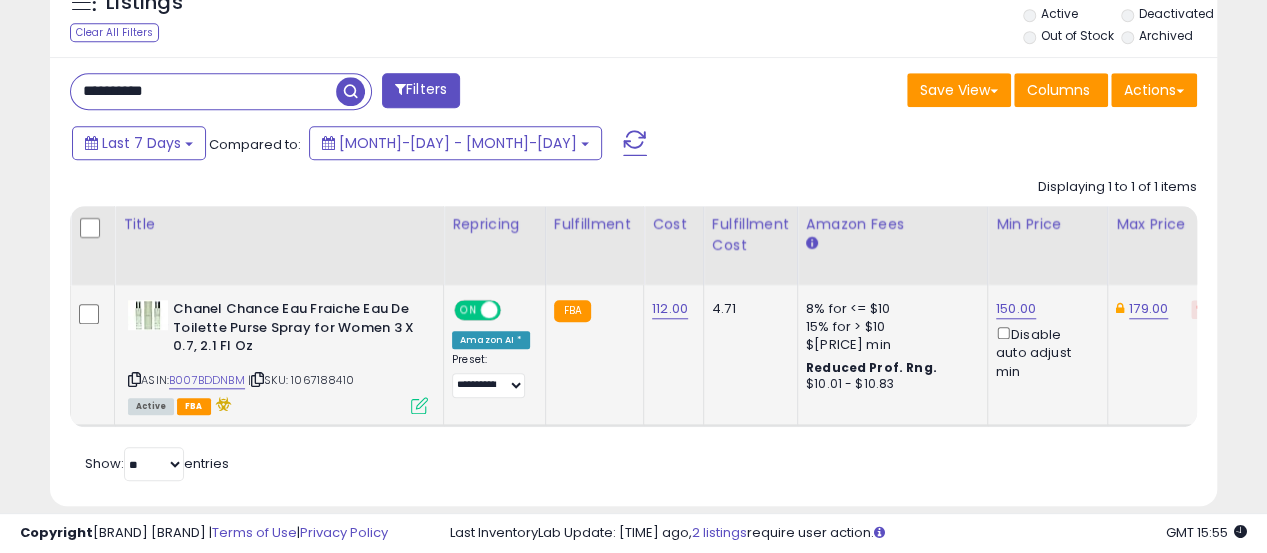 scroll, scrollTop: 0, scrollLeft: 144, axis: horizontal 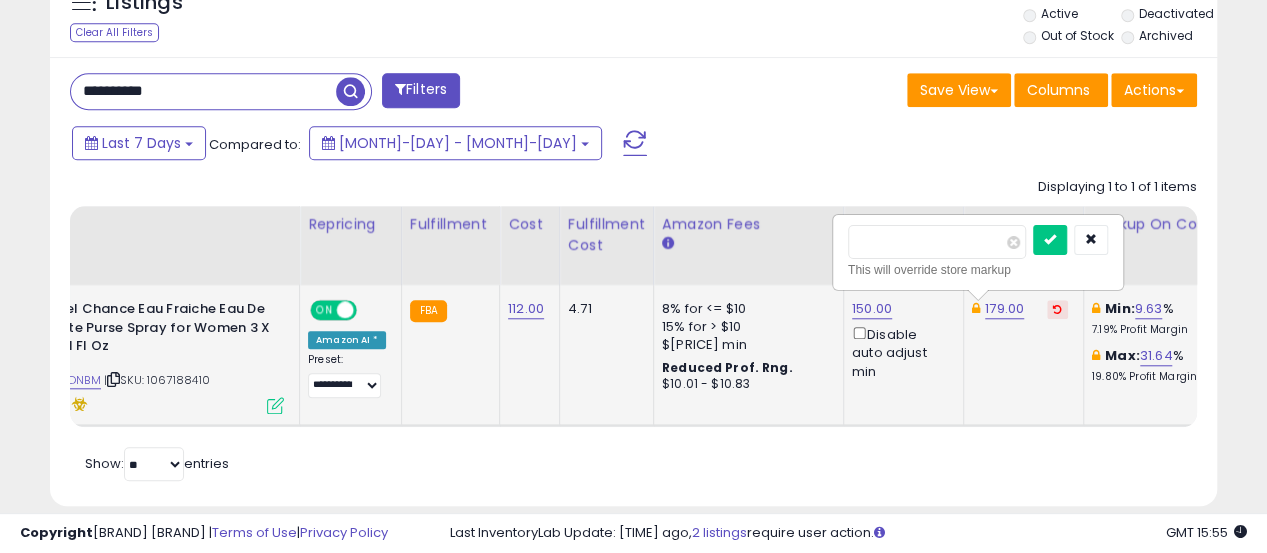 click on "******" at bounding box center [937, 242] 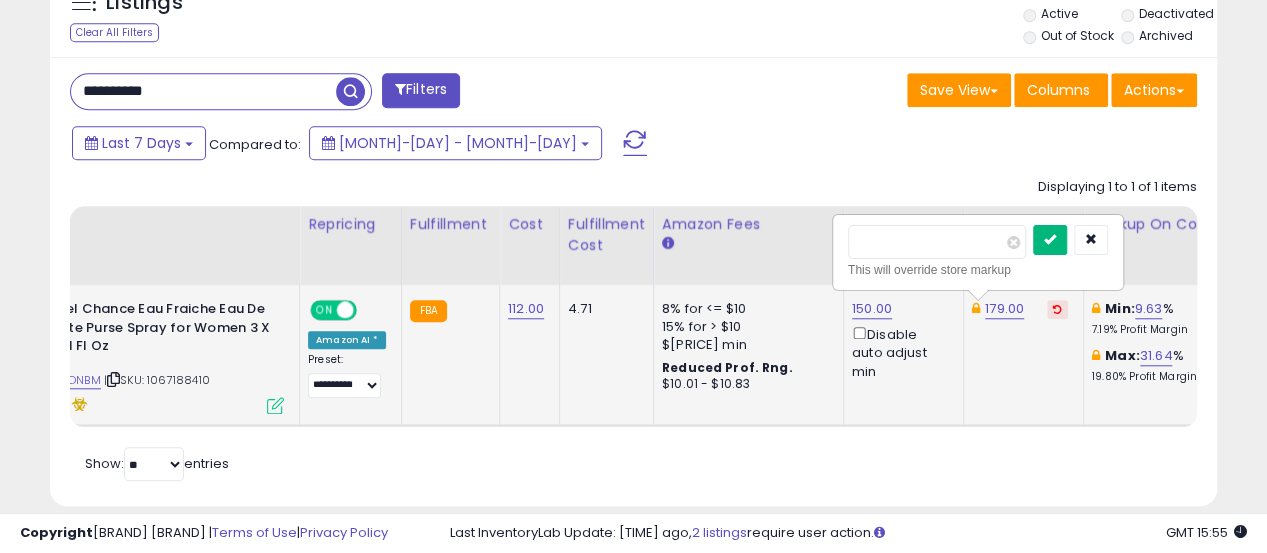 type on "***" 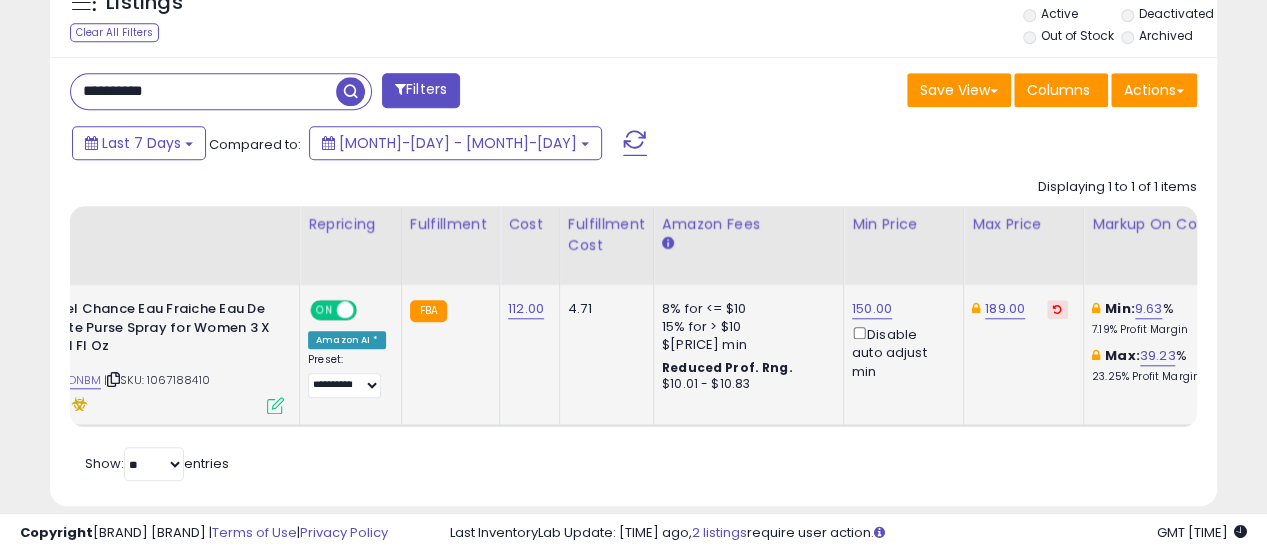 click on "**********" at bounding box center (203, 91) 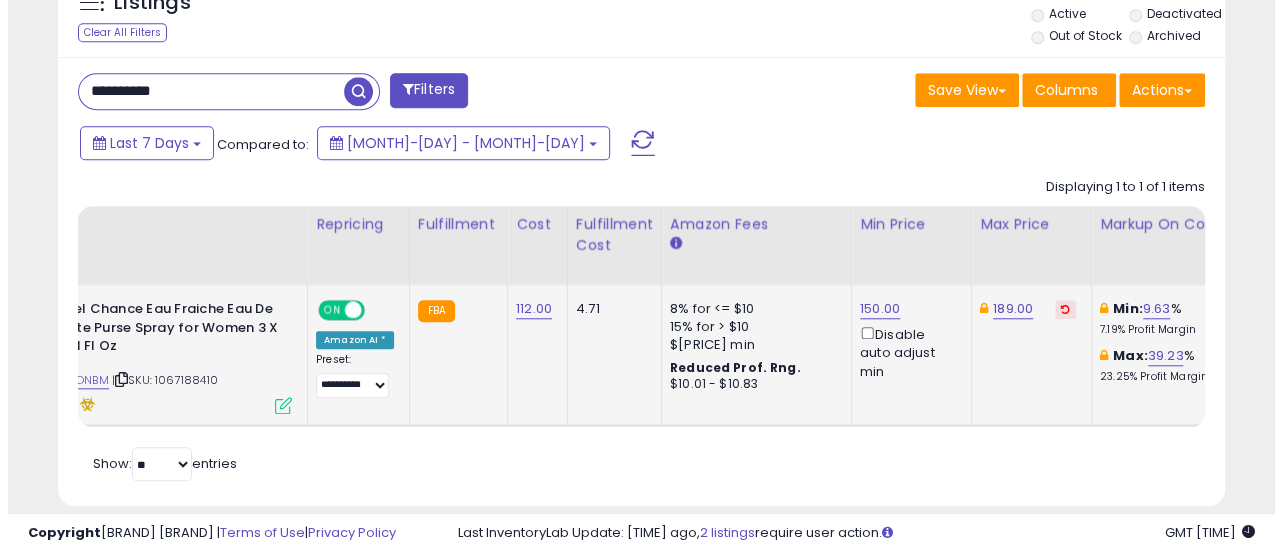 scroll, scrollTop: 665, scrollLeft: 0, axis: vertical 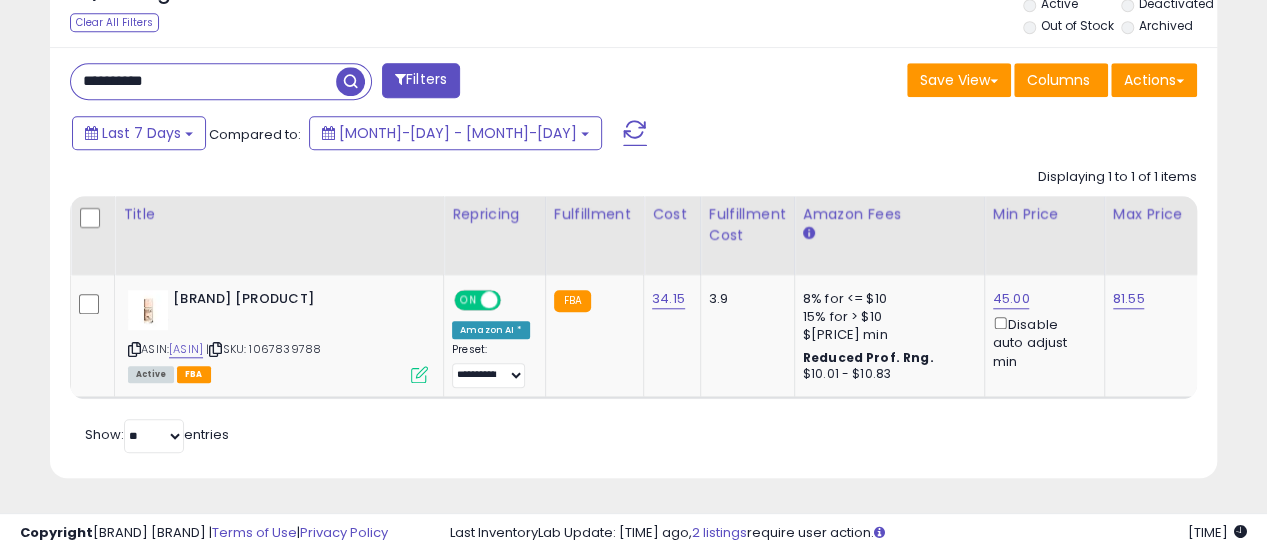 click on "**********" at bounding box center (203, 81) 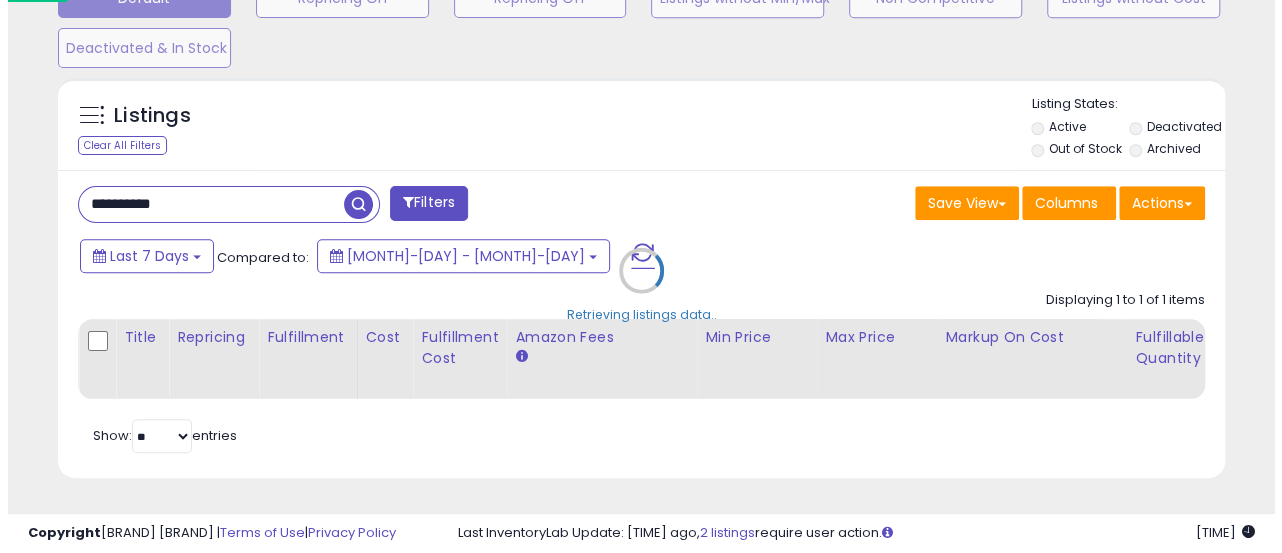 scroll, scrollTop: 665, scrollLeft: 0, axis: vertical 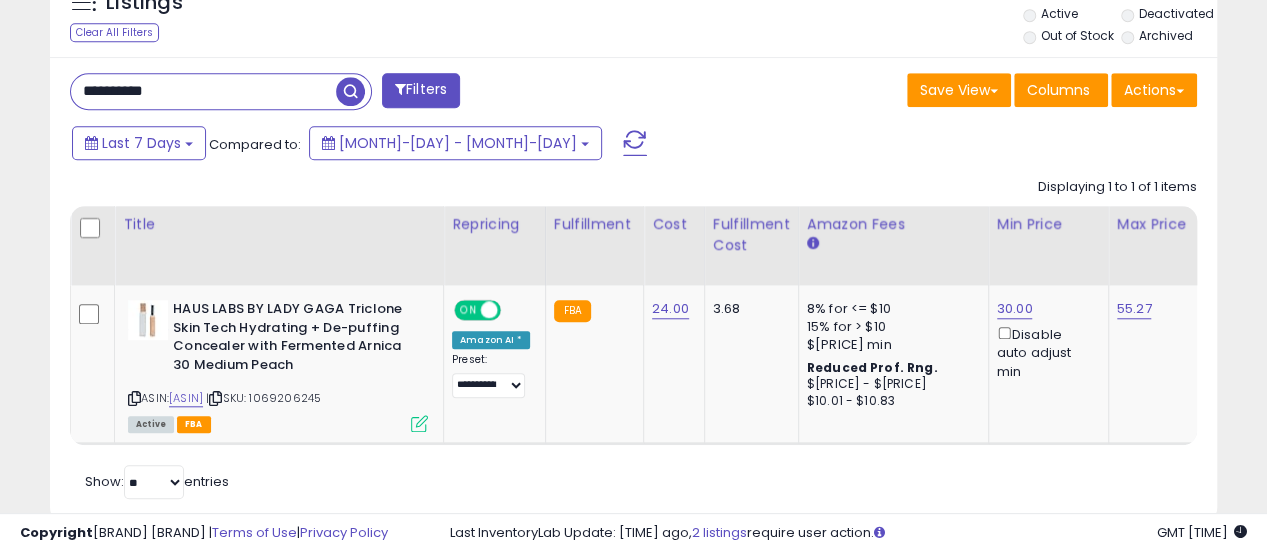 click on "**********" at bounding box center (633, 290) 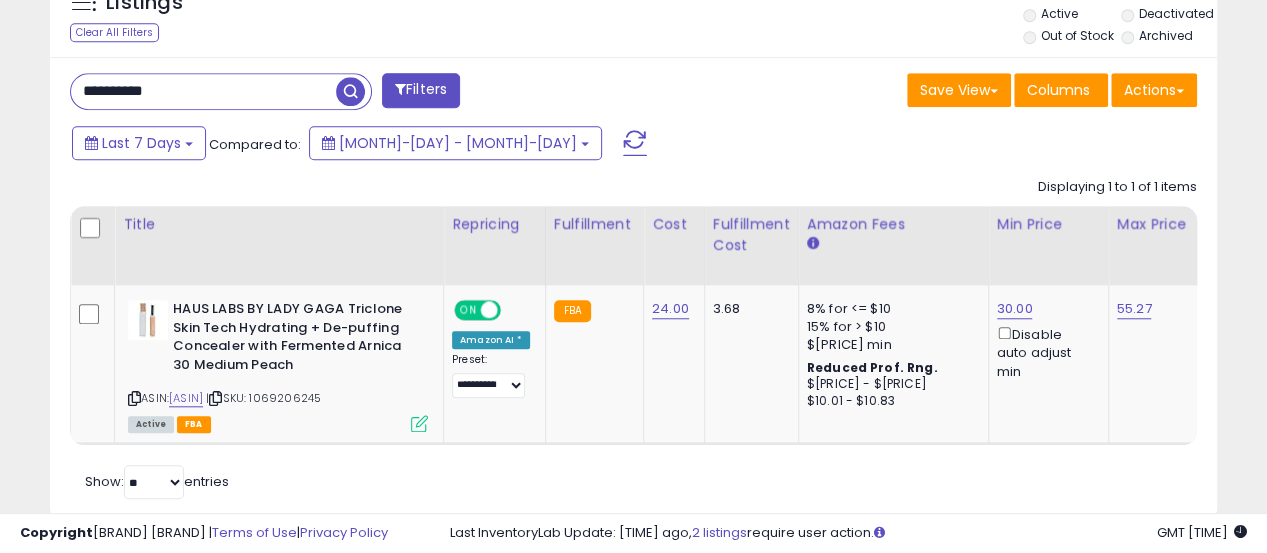 click on "**********" at bounding box center (203, 91) 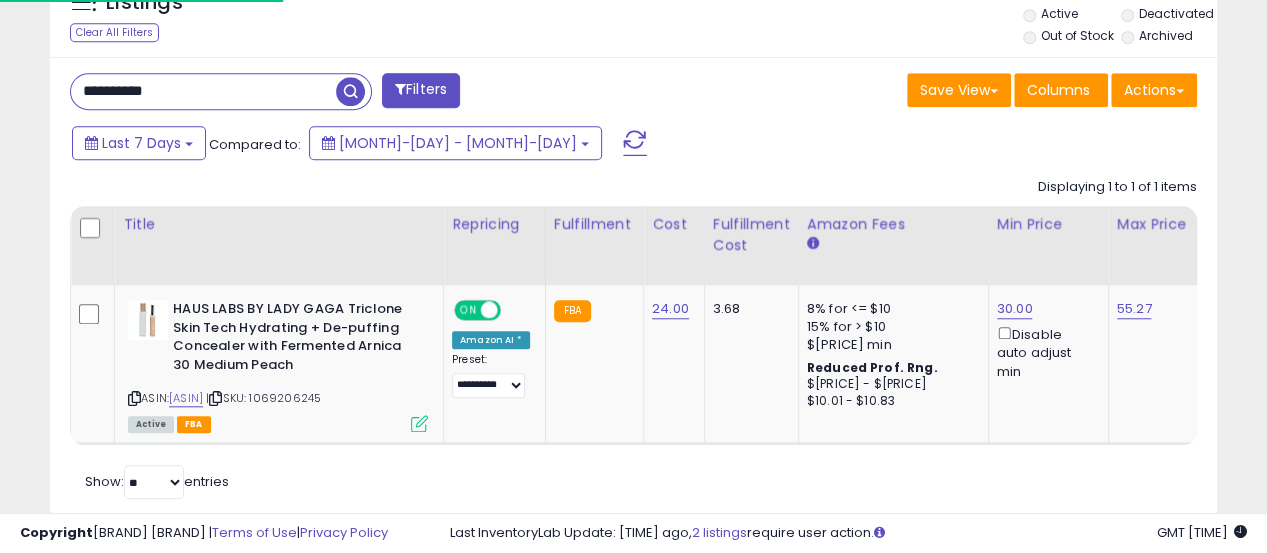 paste 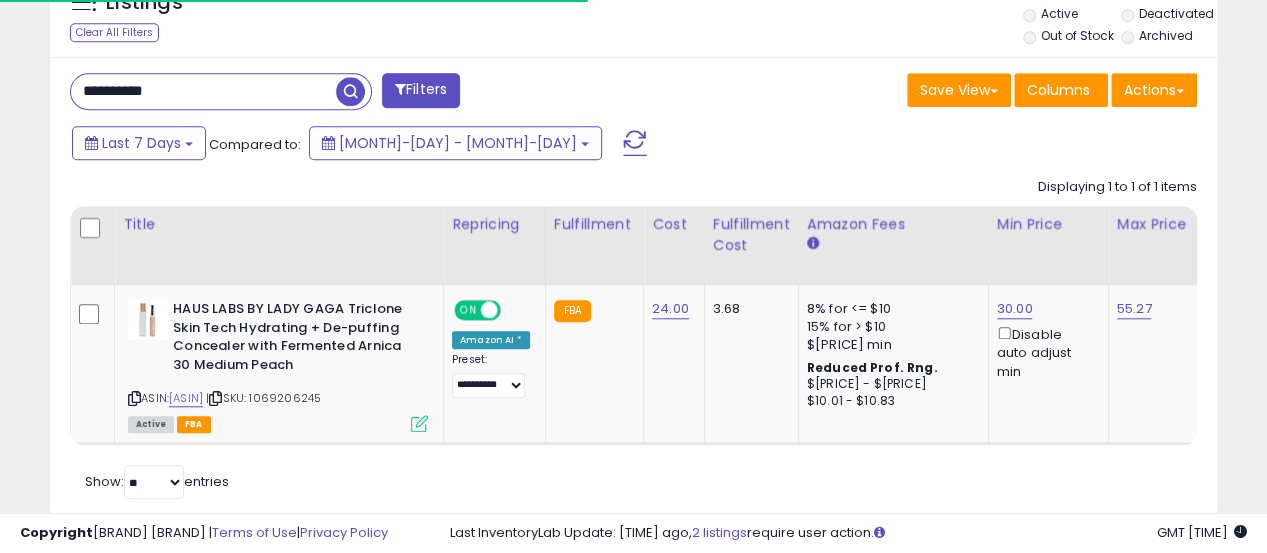 type on "**********" 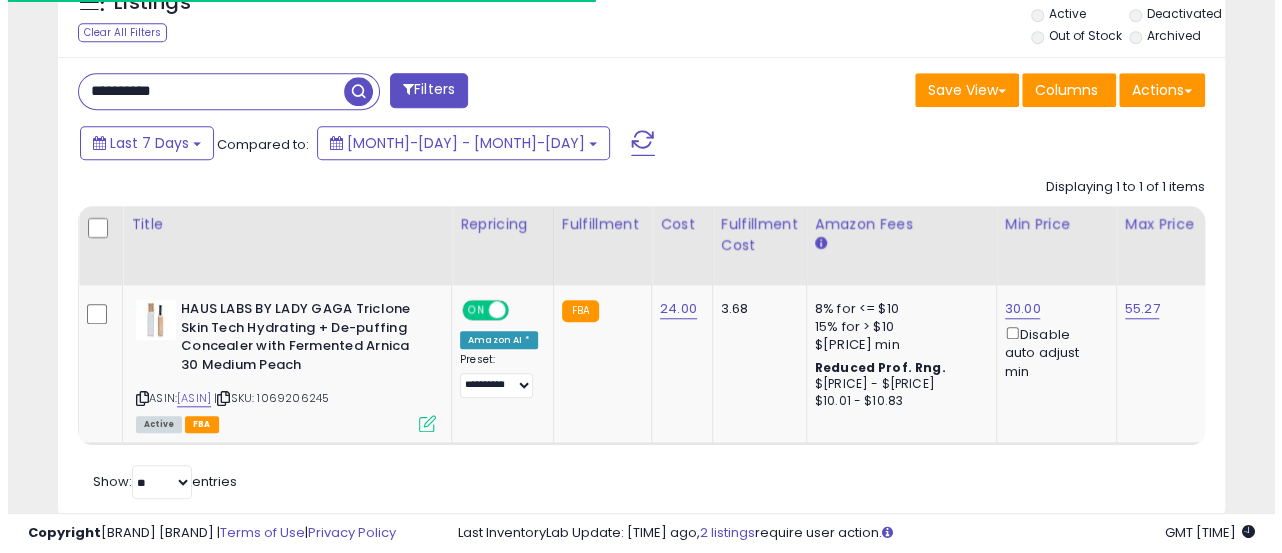 scroll, scrollTop: 665, scrollLeft: 0, axis: vertical 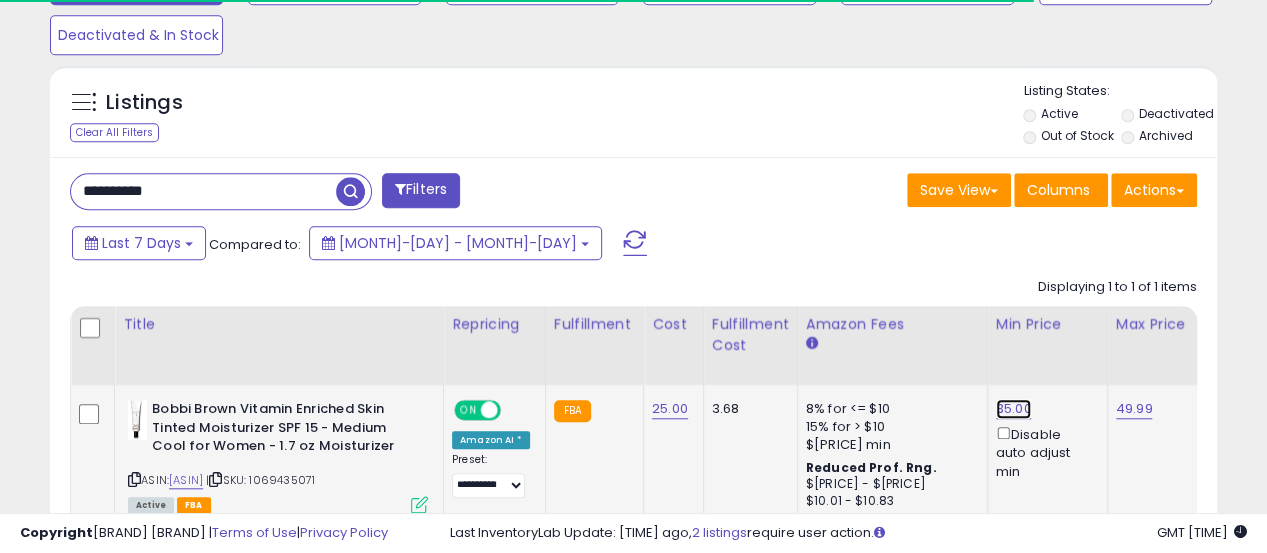 click on "35.00" at bounding box center (1014, 409) 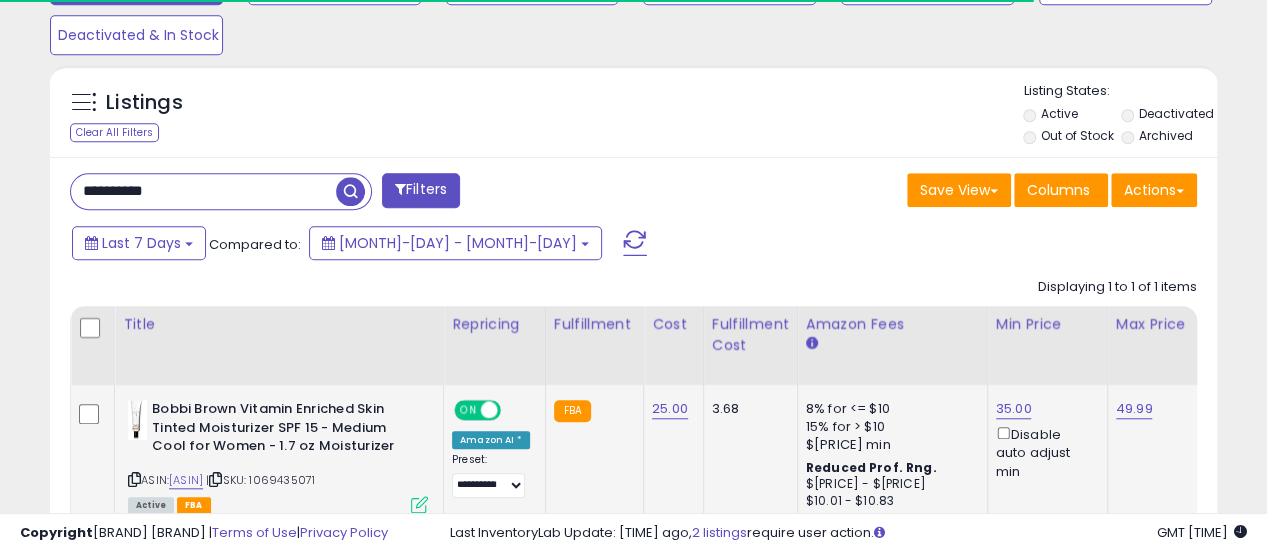 scroll, scrollTop: 0, scrollLeft: 8, axis: horizontal 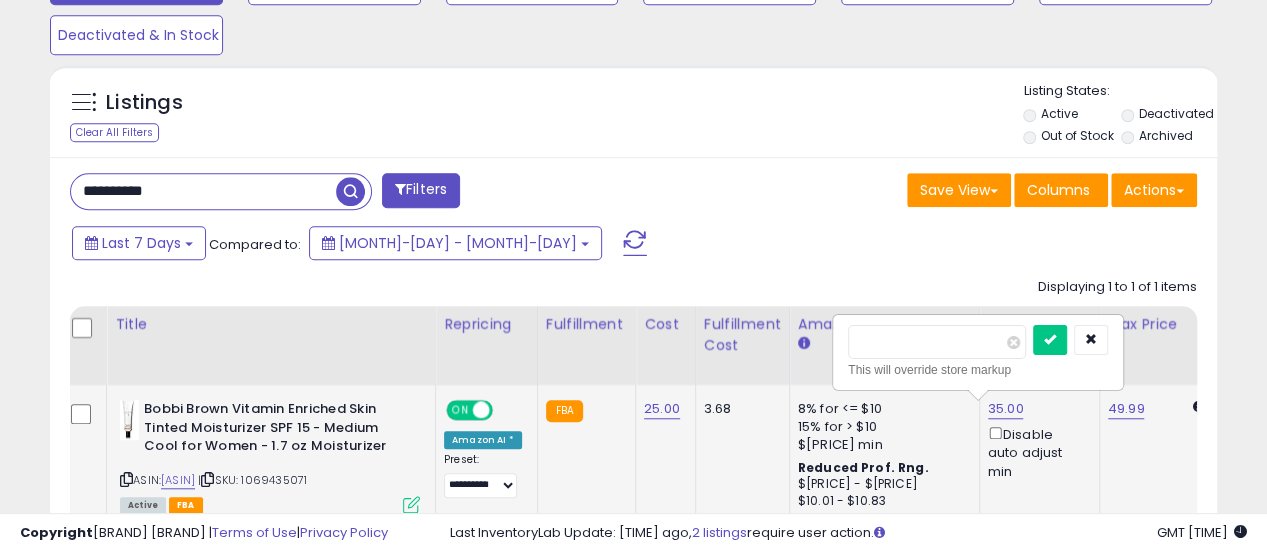 click on "*****" at bounding box center [937, 342] 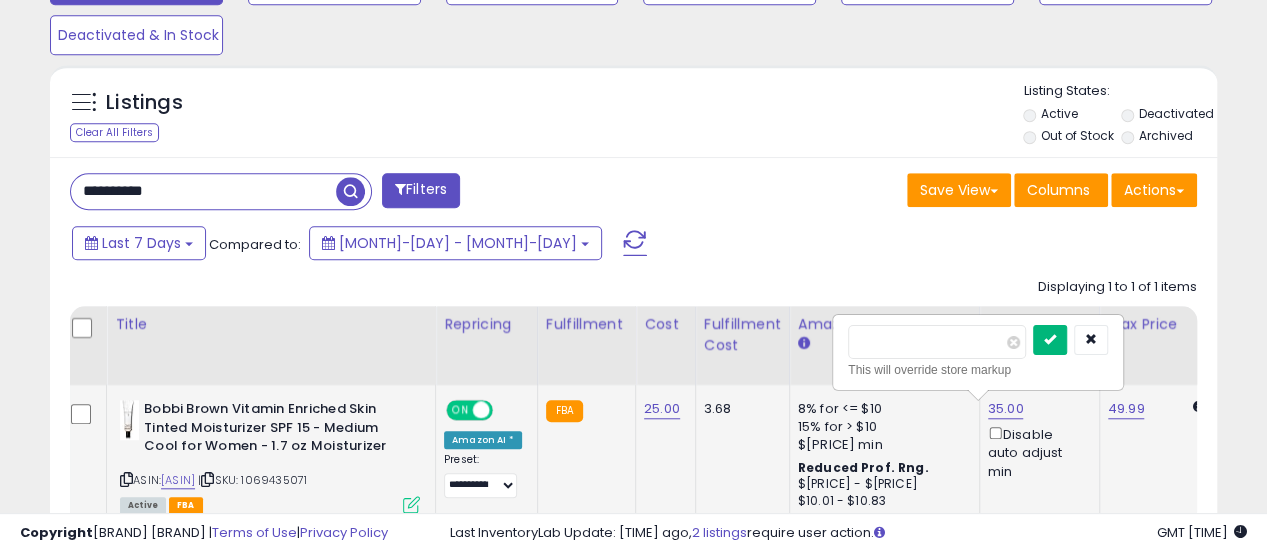 type on "****" 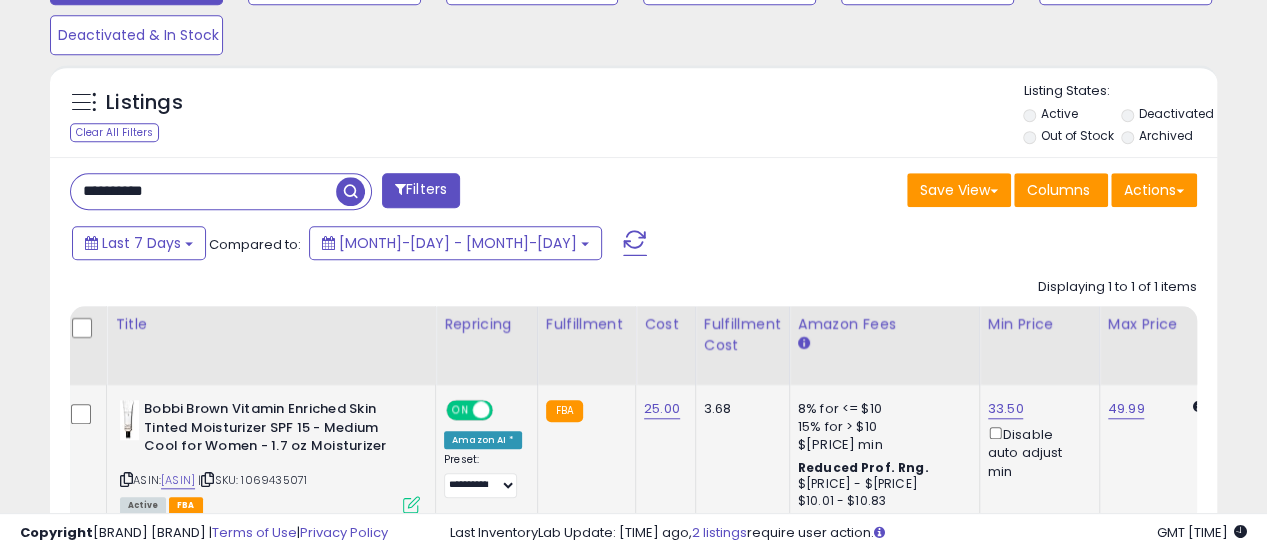 click on "**********" at bounding box center [203, 191] 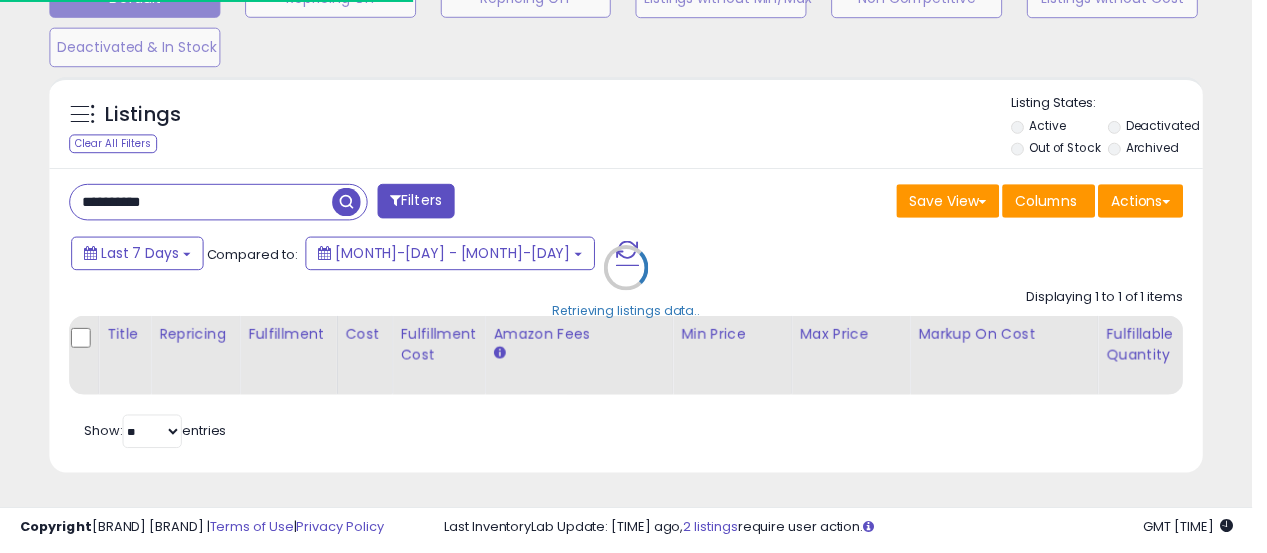 scroll, scrollTop: 410, scrollLeft: 674, axis: both 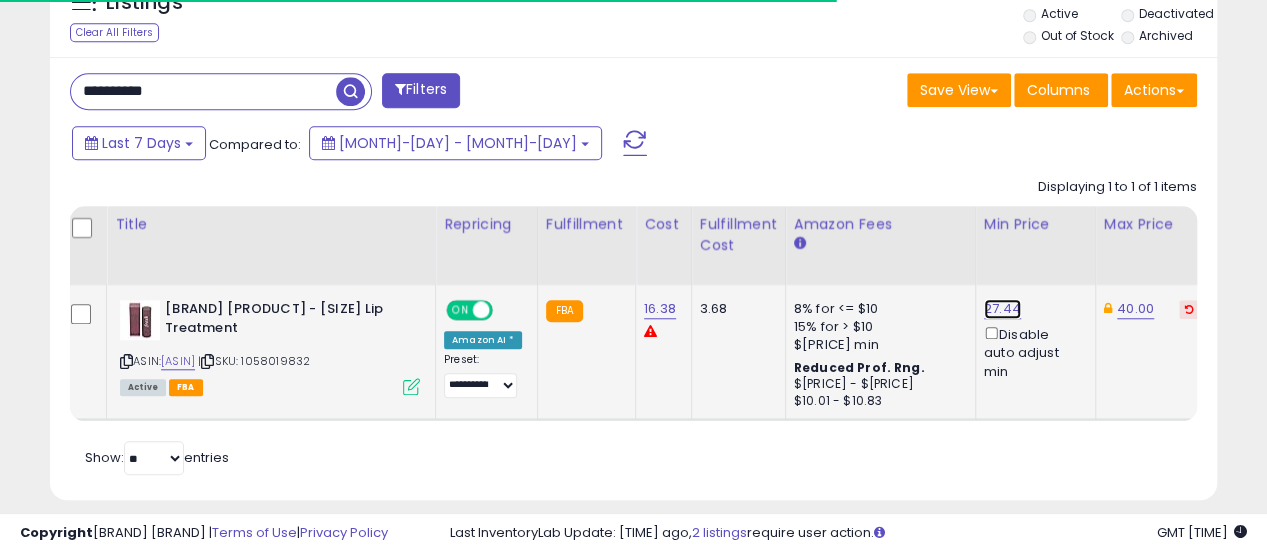 click on "27.44" at bounding box center [1002, 309] 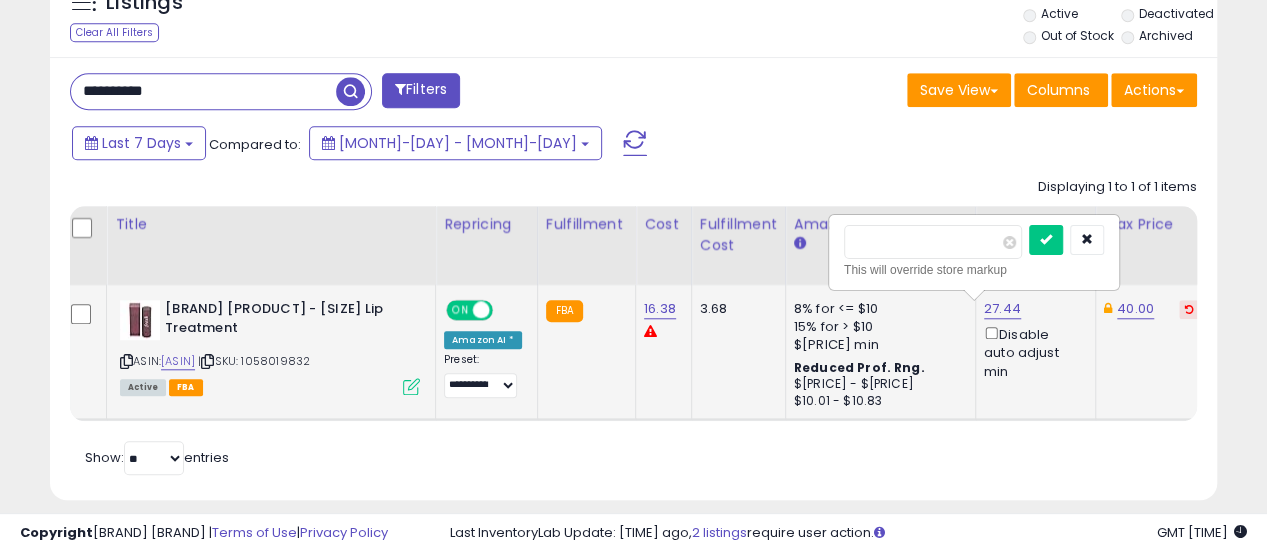 click on "*****" at bounding box center [933, 242] 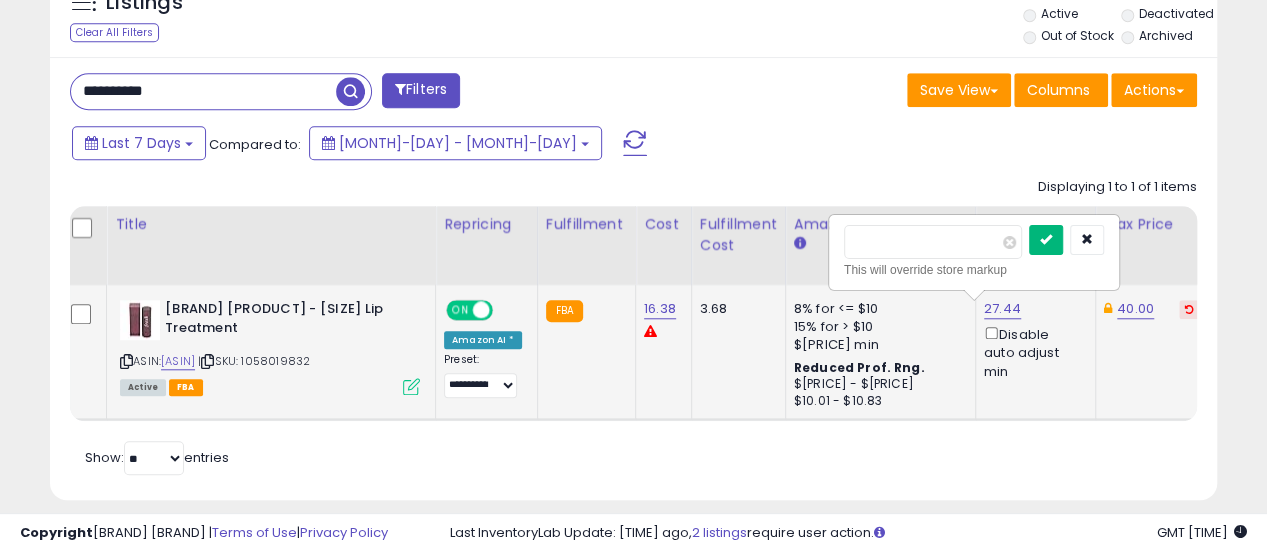 type on "**" 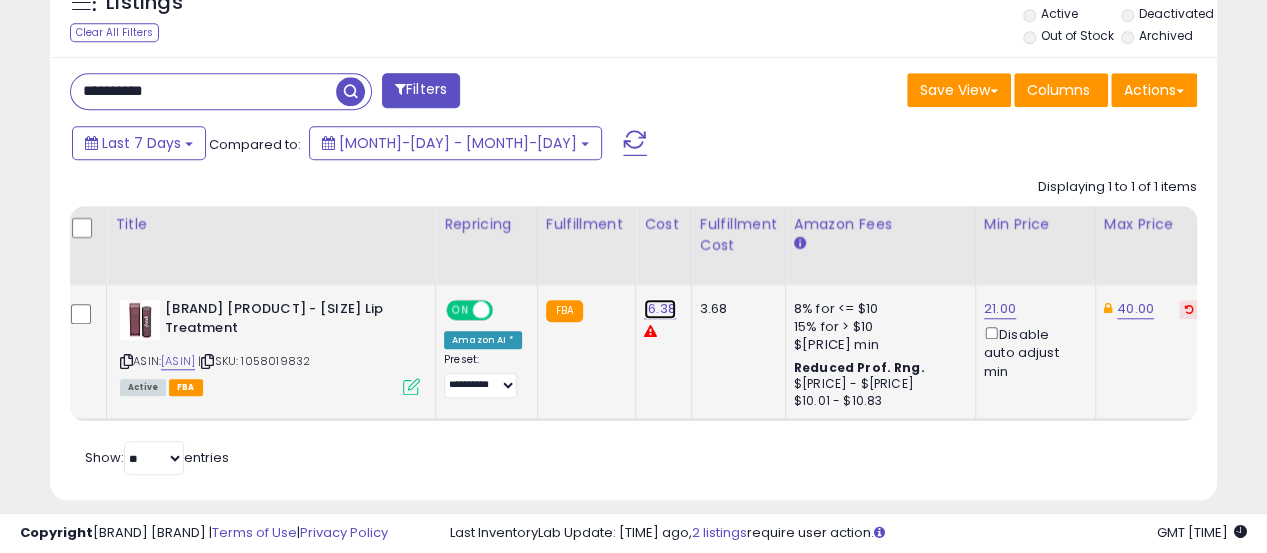 click on "16.38" at bounding box center [660, 309] 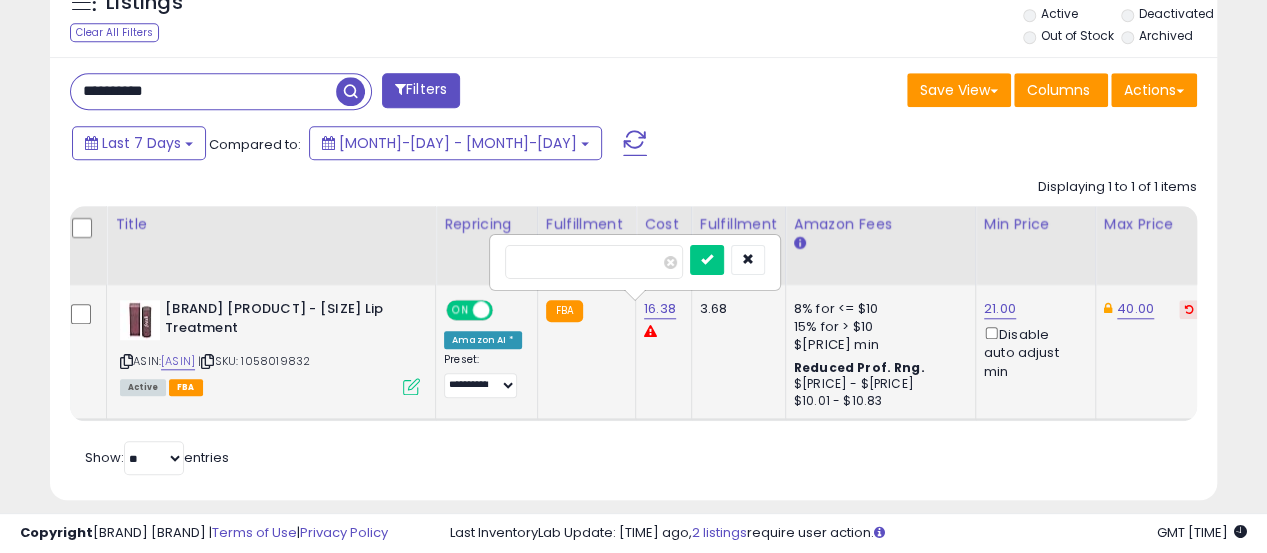 click on "16.38   *****" at bounding box center (81, 300) 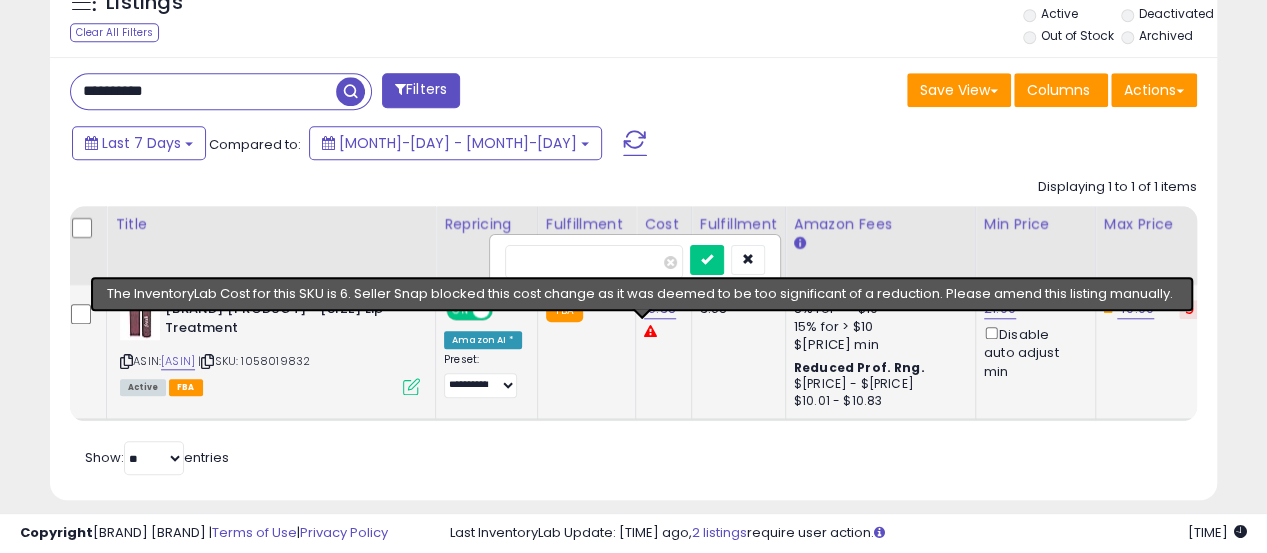 click at bounding box center [650, 331] 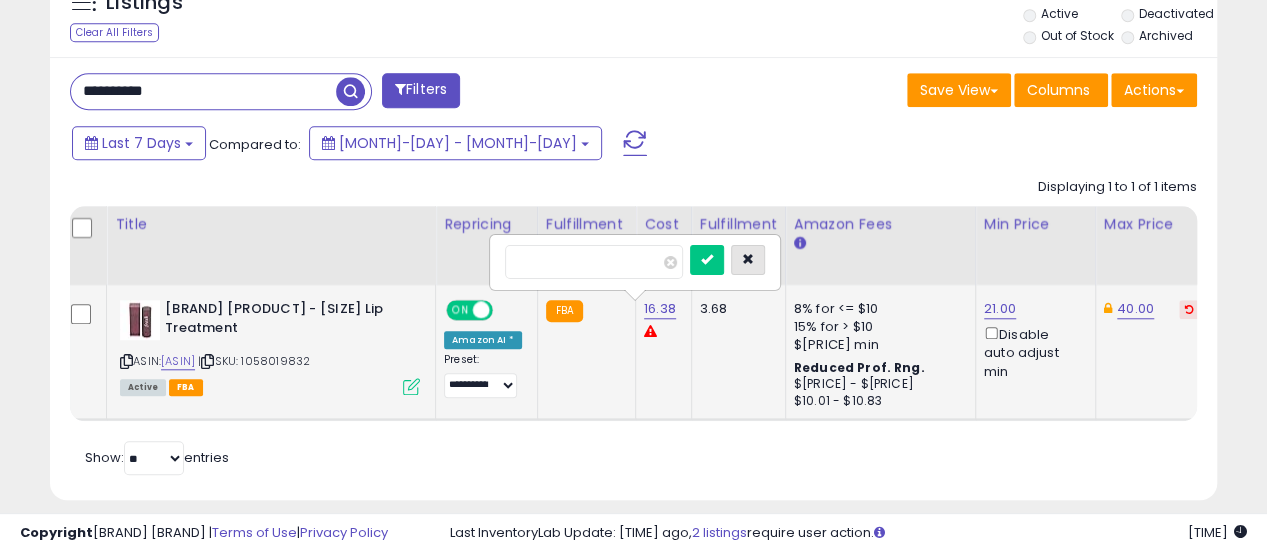 click at bounding box center (748, 260) 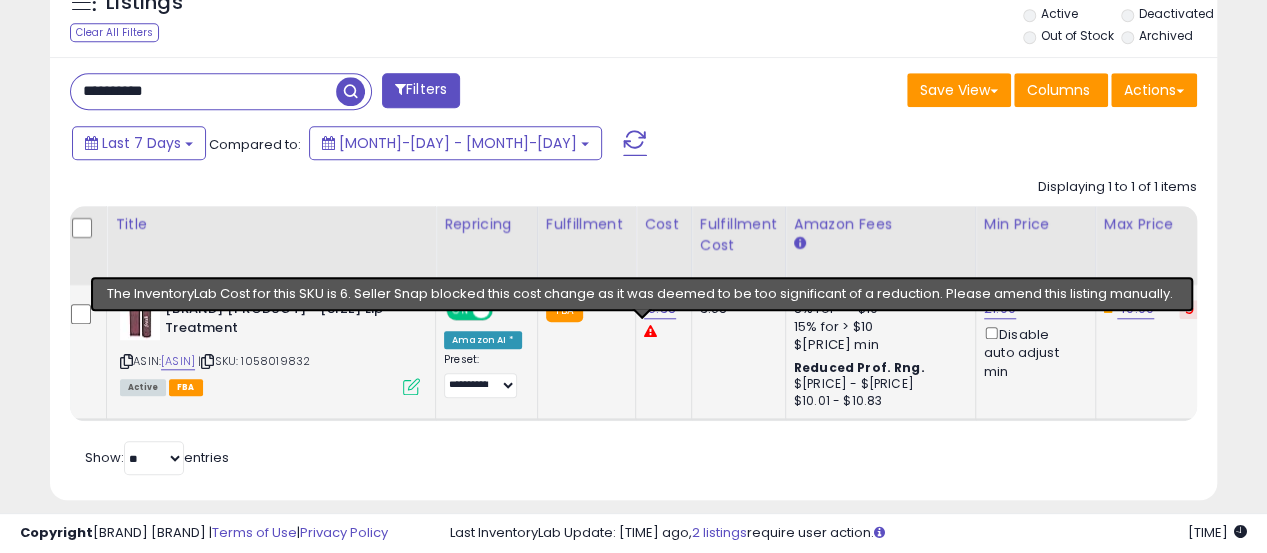 click at bounding box center [650, 331] 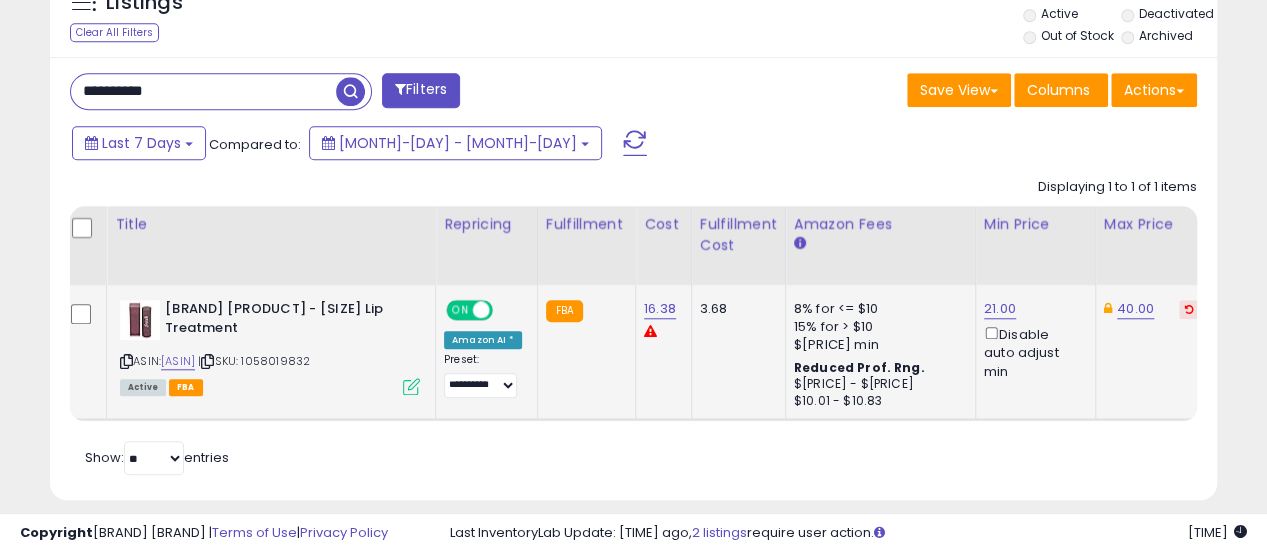 click at bounding box center (650, 331) 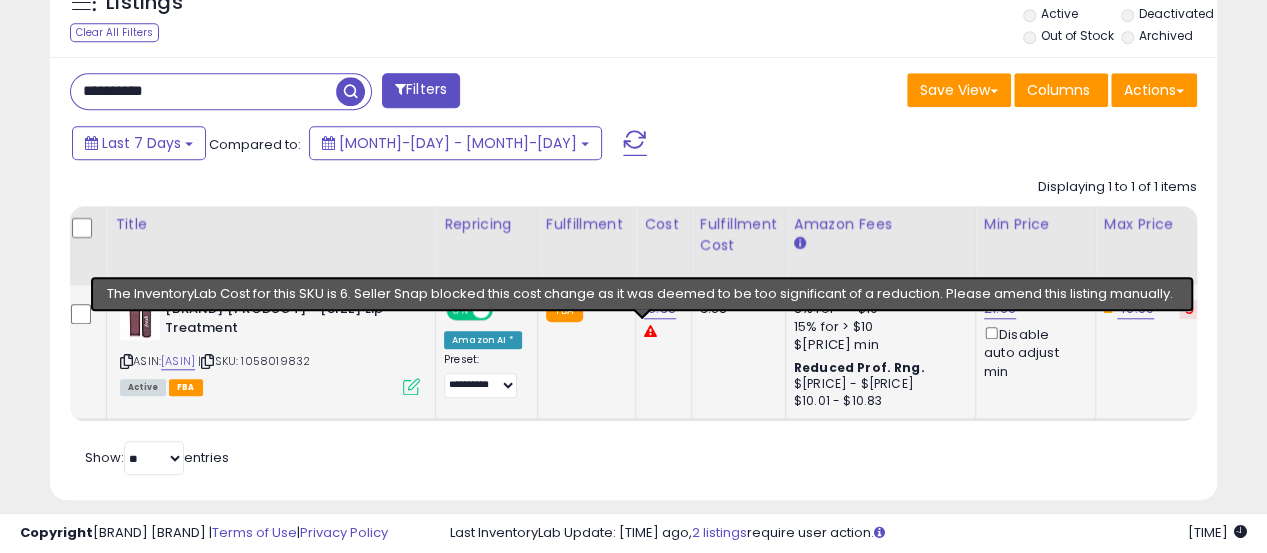 click at bounding box center (650, 331) 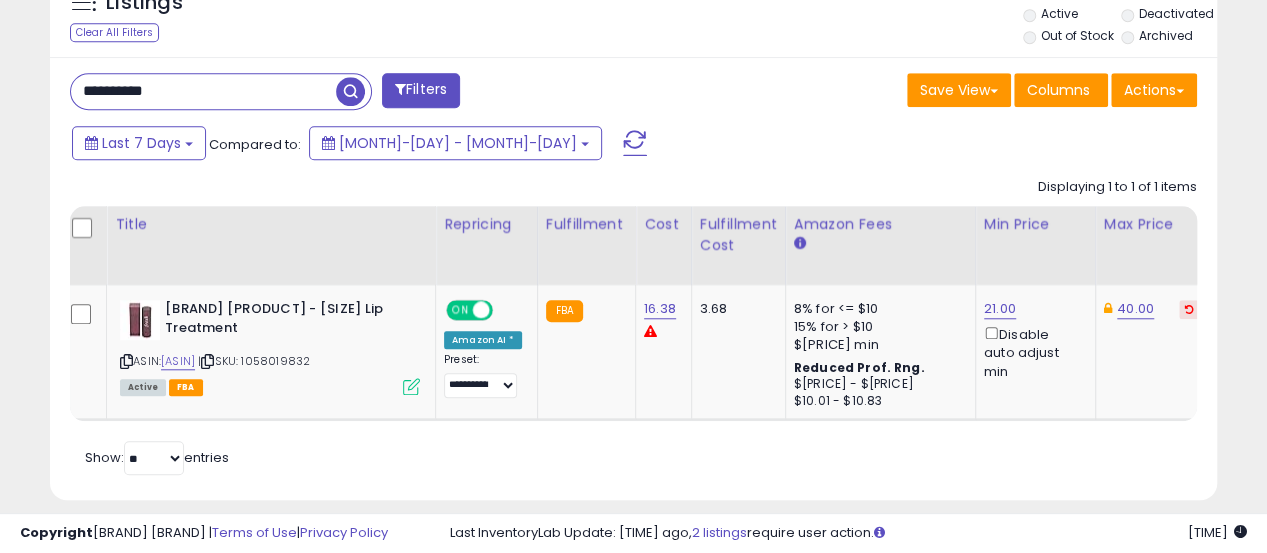 scroll, scrollTop: 0, scrollLeft: 338, axis: horizontal 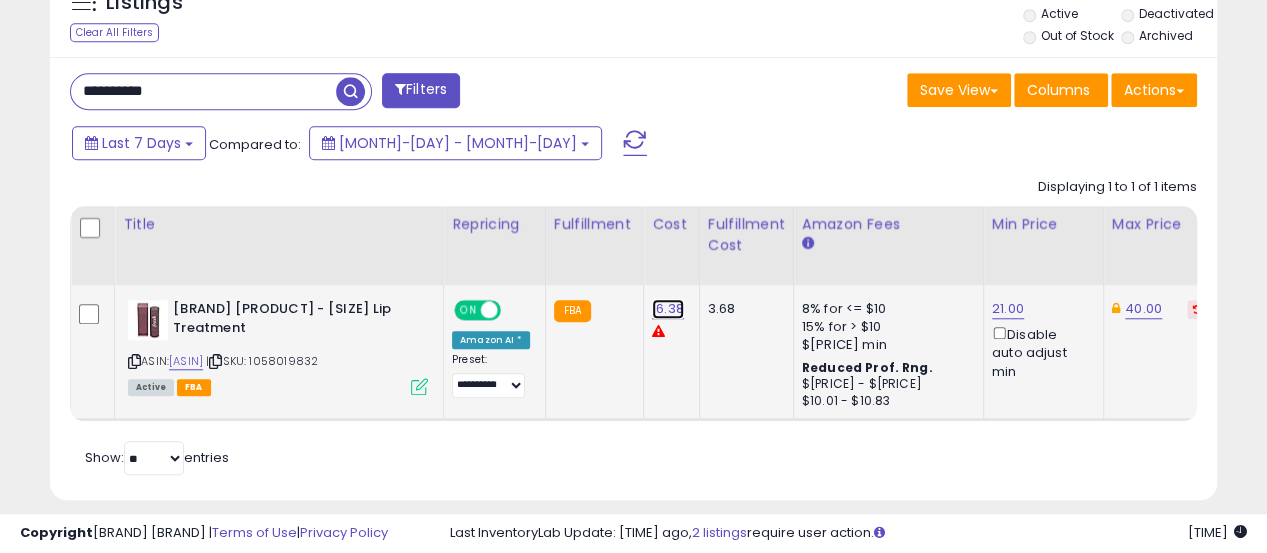 click on "16.38" at bounding box center [668, 309] 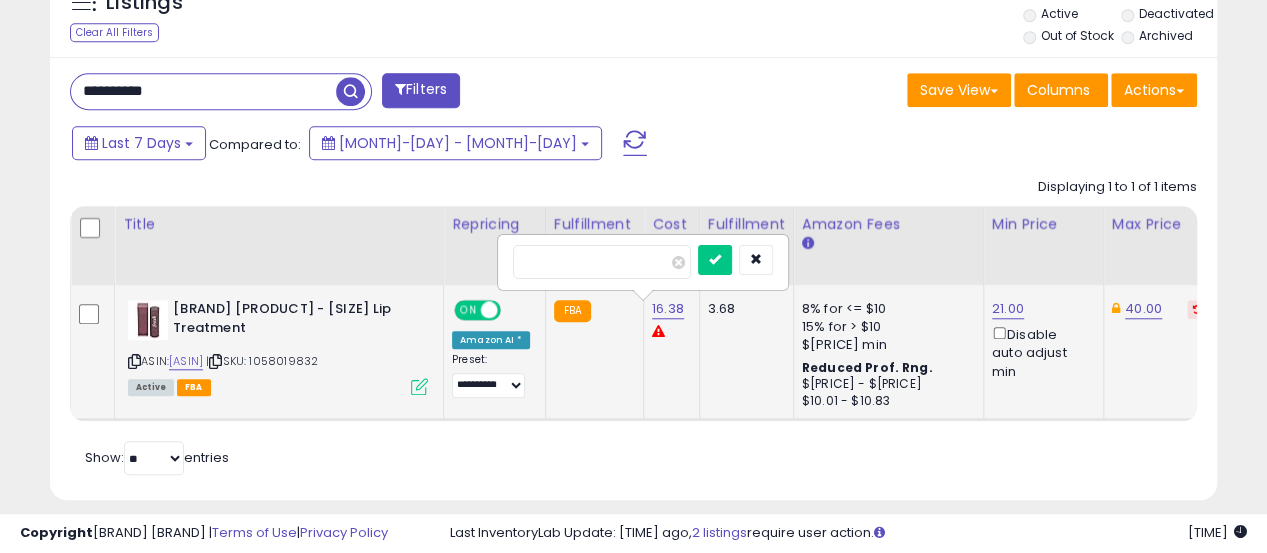 click on "*****" at bounding box center (602, 262) 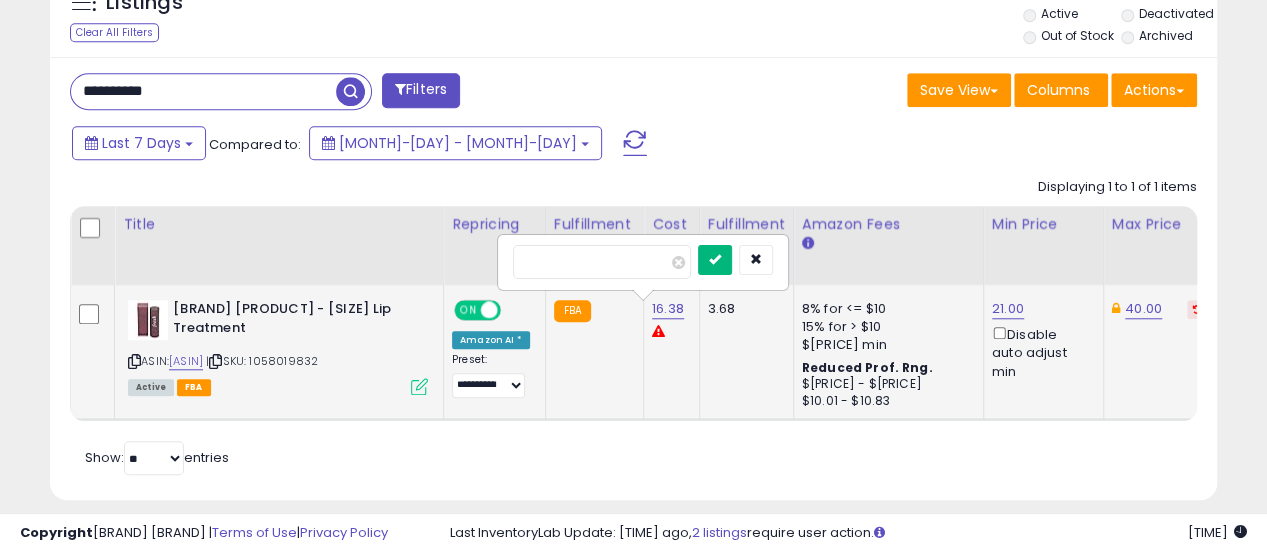type on "*" 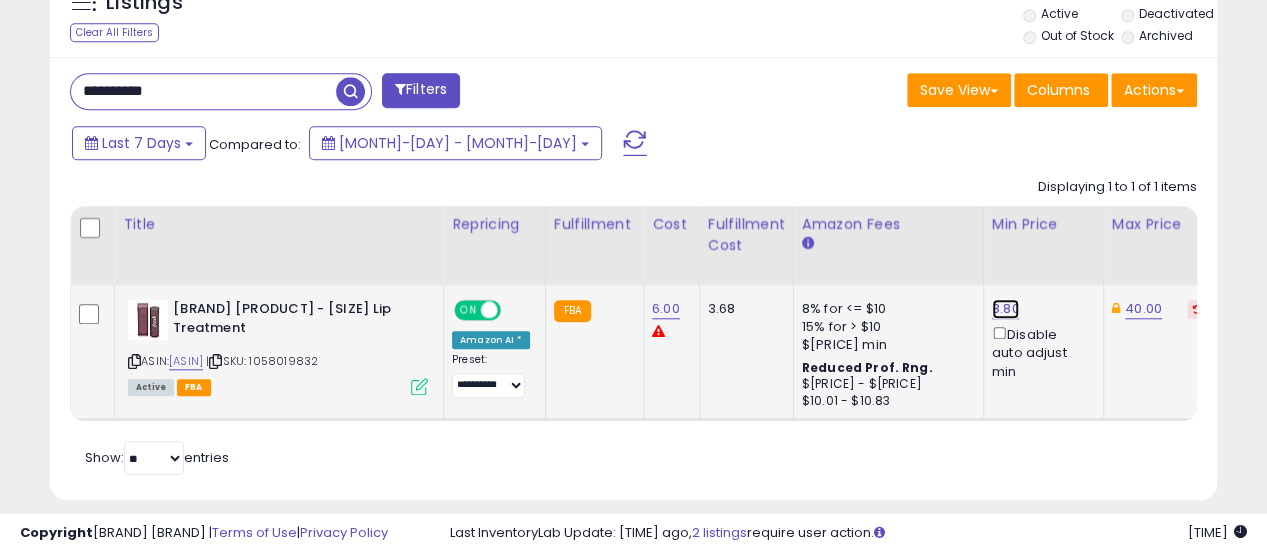 click on "8.80" at bounding box center (1006, 309) 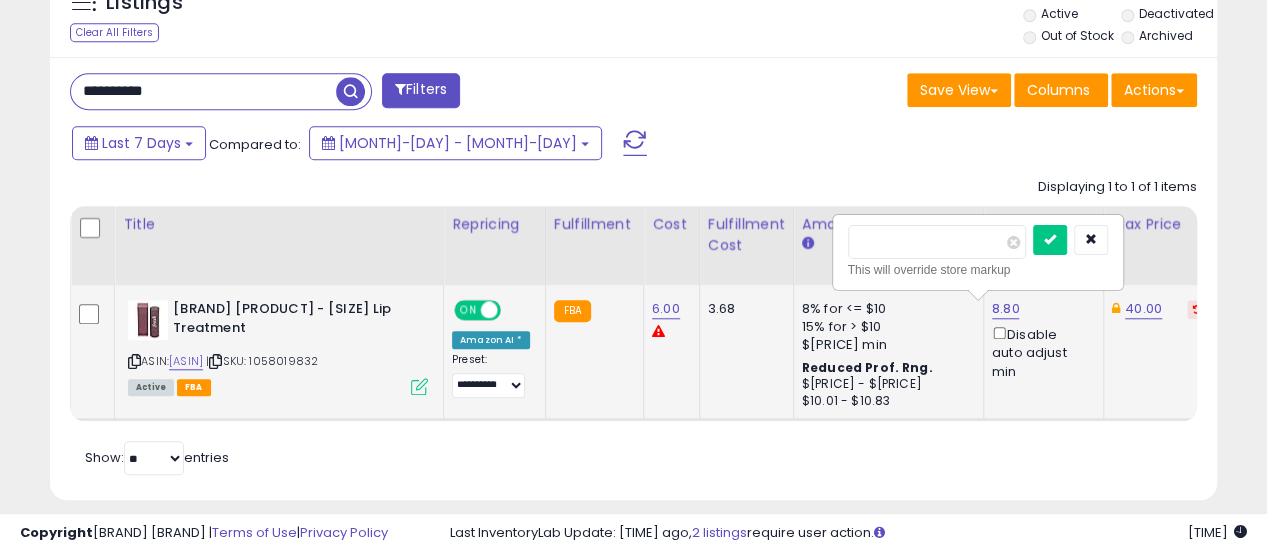 click on "****" at bounding box center [937, 242] 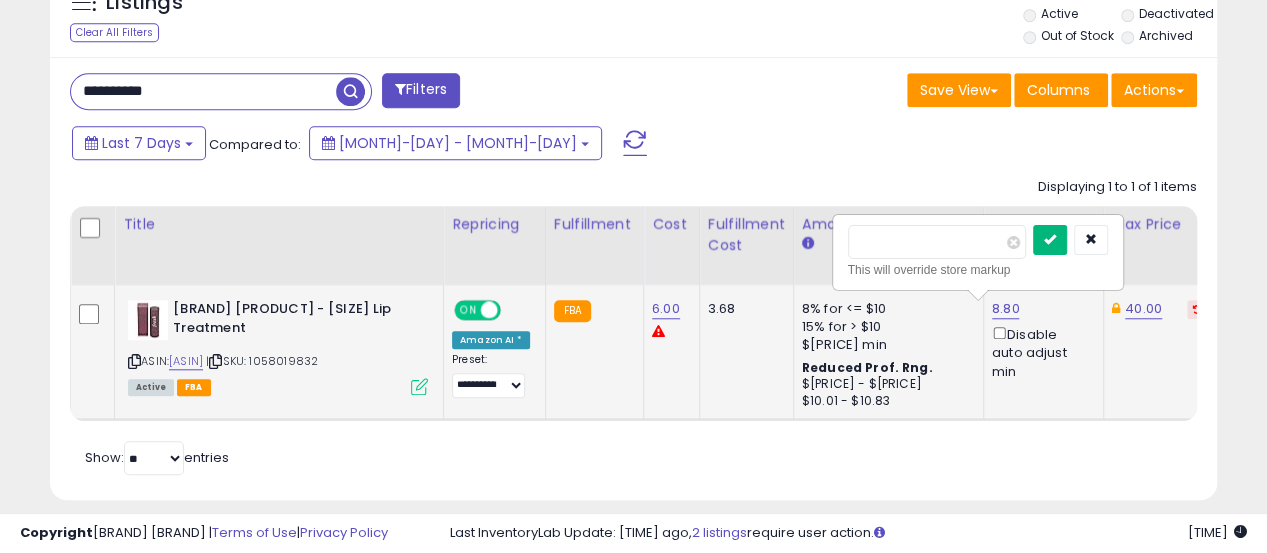 type on "**" 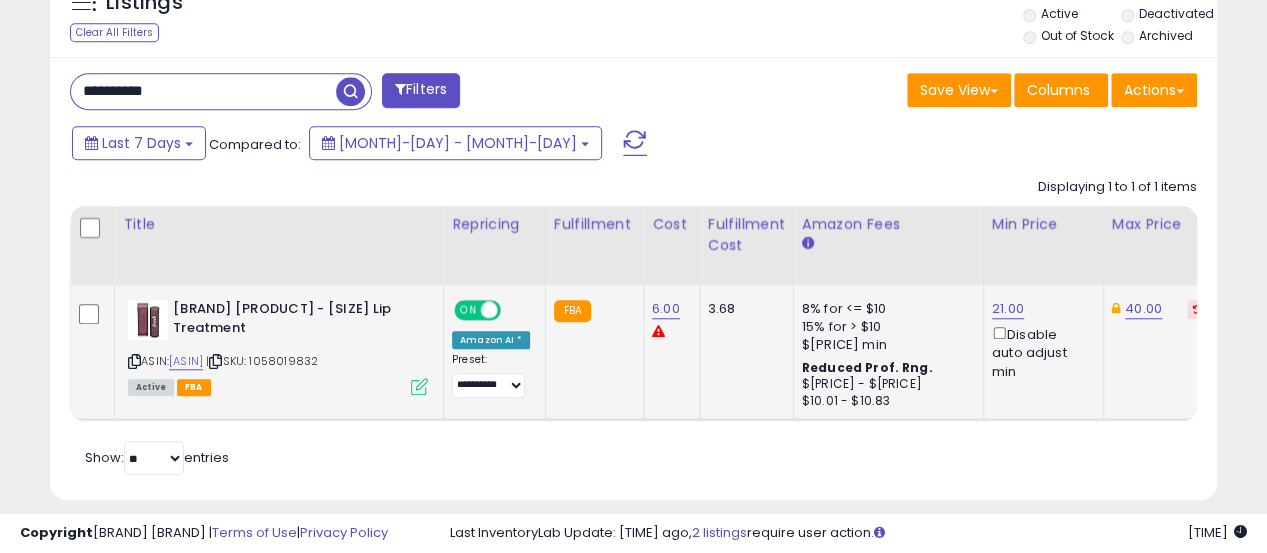 scroll, scrollTop: 0, scrollLeft: 160, axis: horizontal 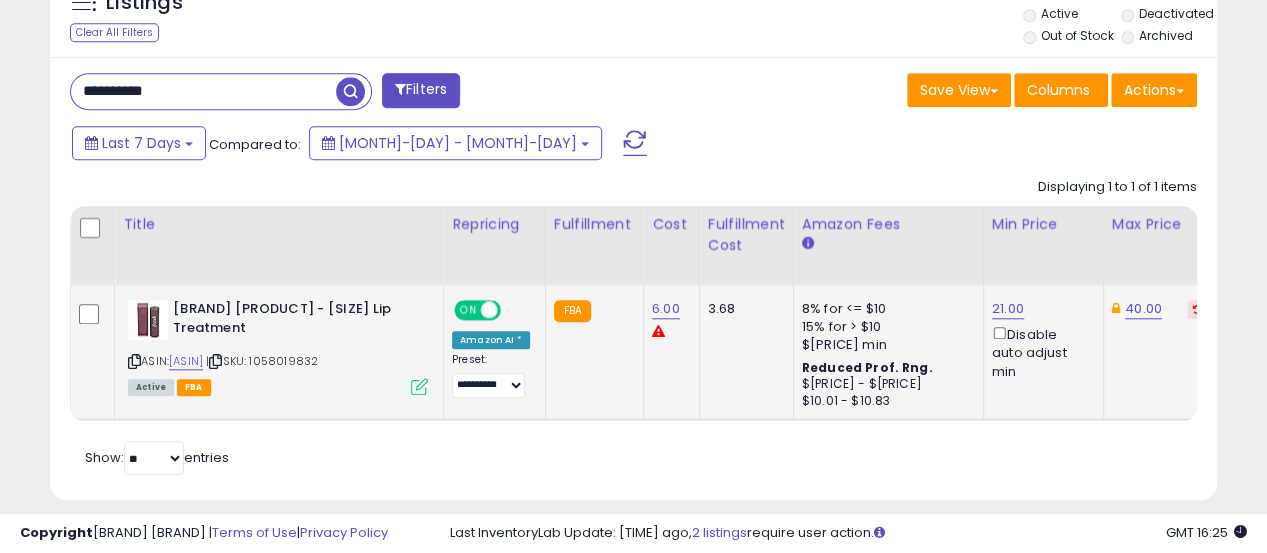 click on "**********" at bounding box center [203, 91] 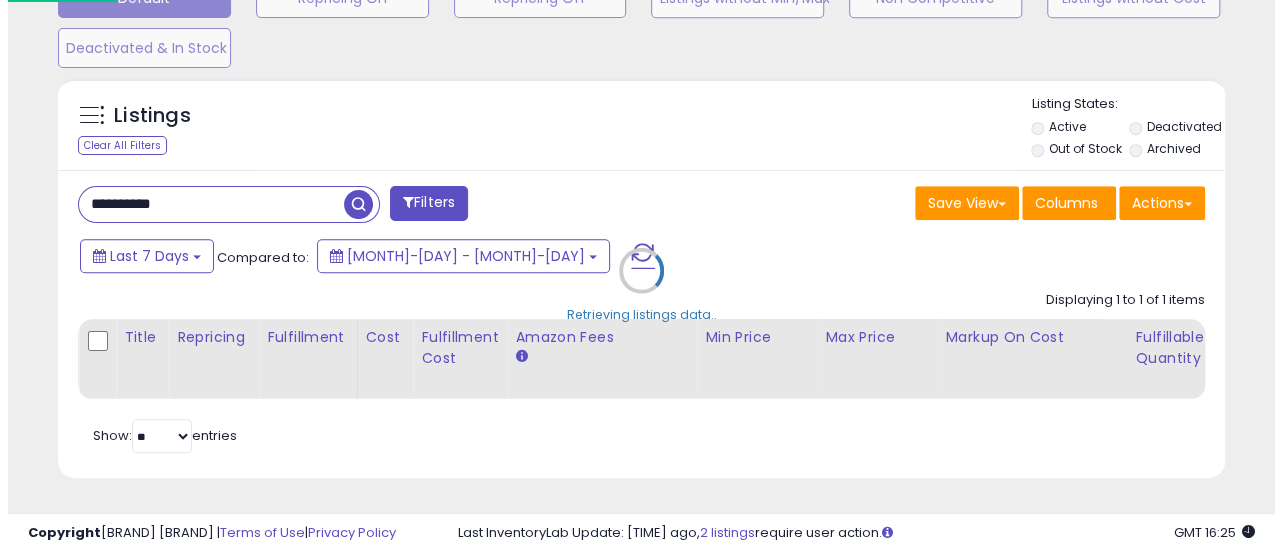 scroll, scrollTop: 665, scrollLeft: 0, axis: vertical 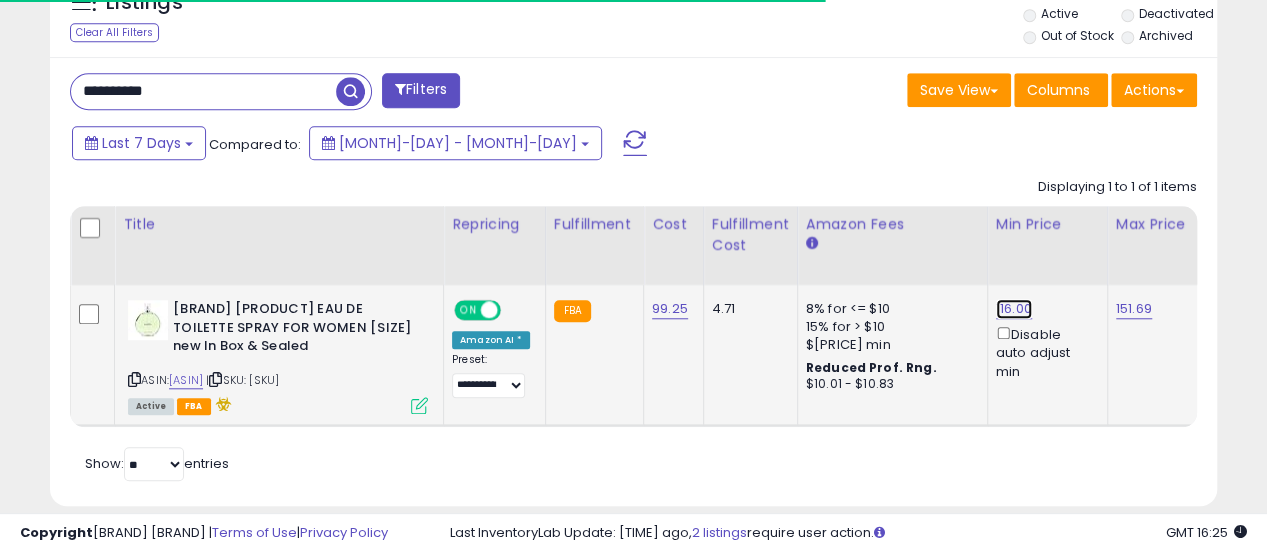 click on "116.00" at bounding box center [1014, 309] 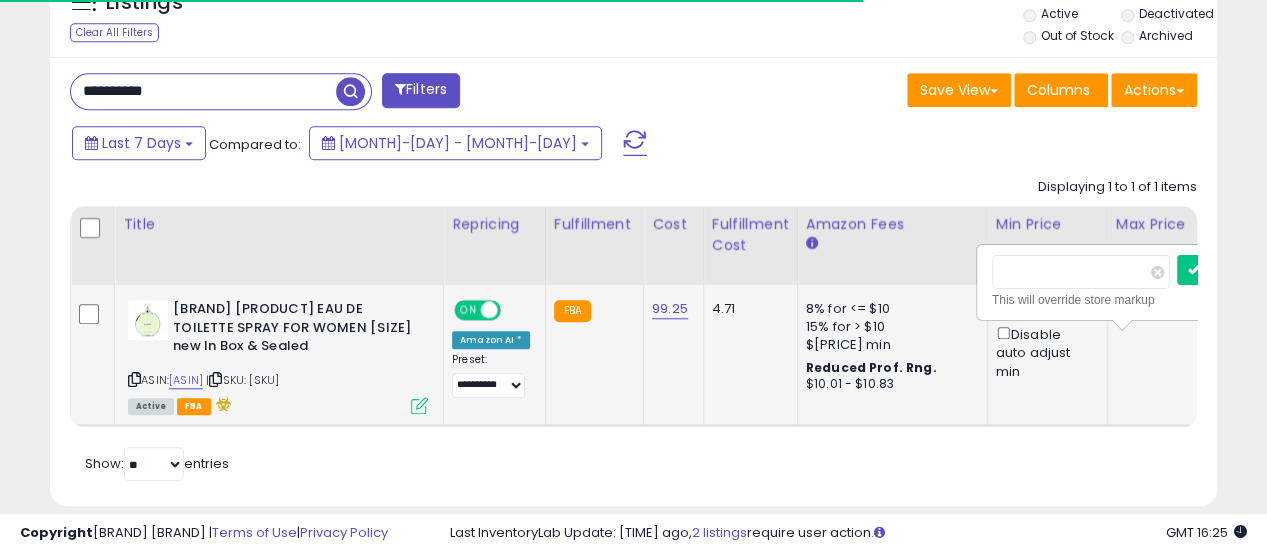 scroll, scrollTop: 0, scrollLeft: 8, axis: horizontal 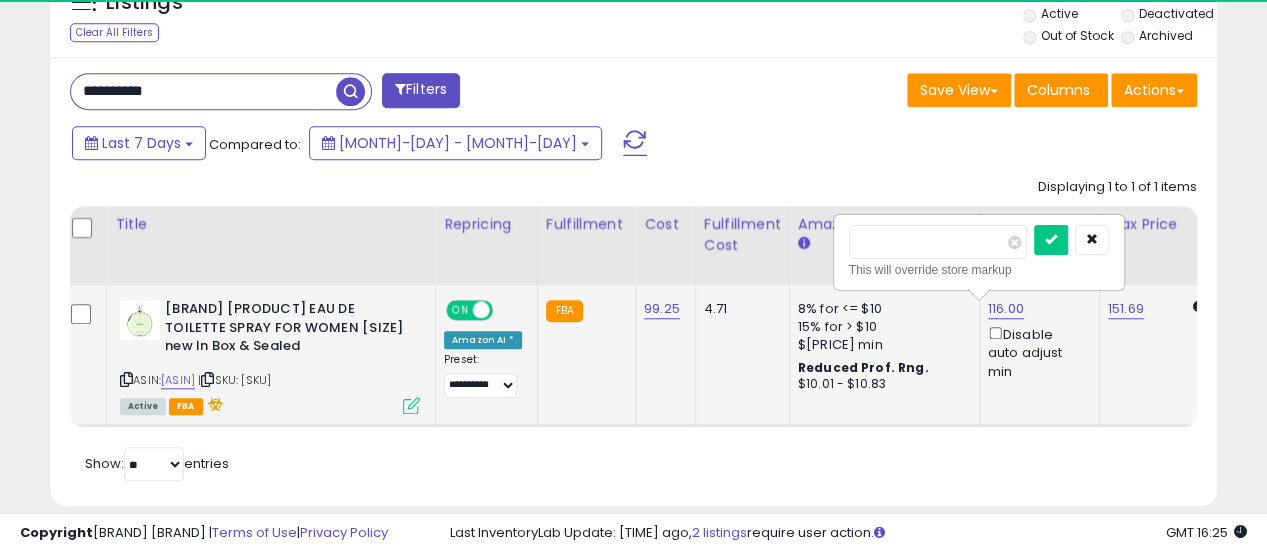 click on "******" at bounding box center (938, 242) 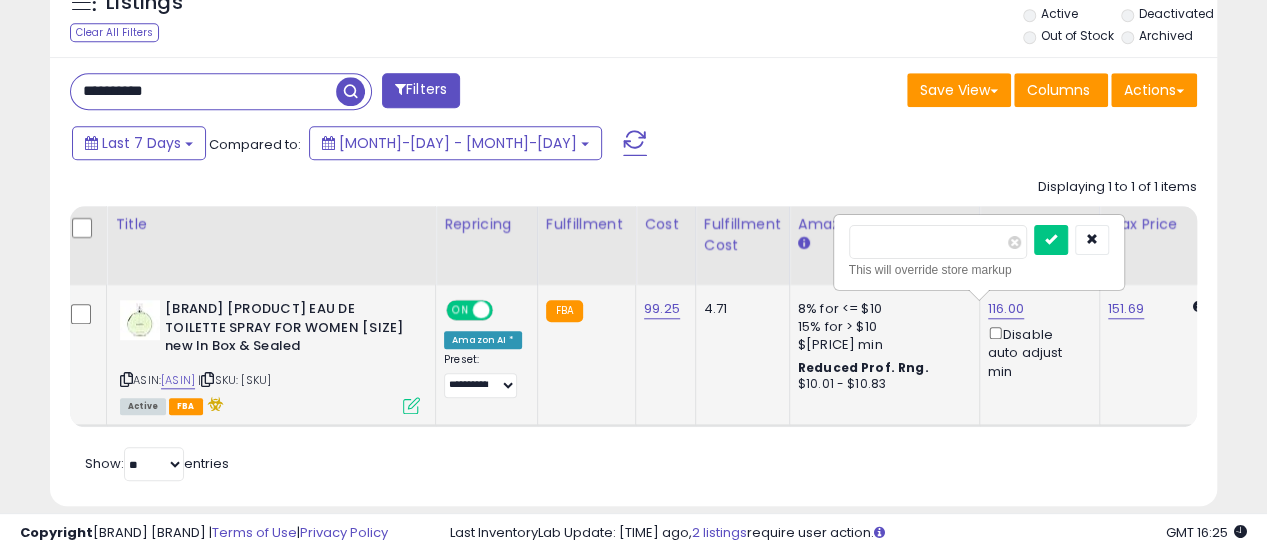 click on "******" at bounding box center [938, 242] 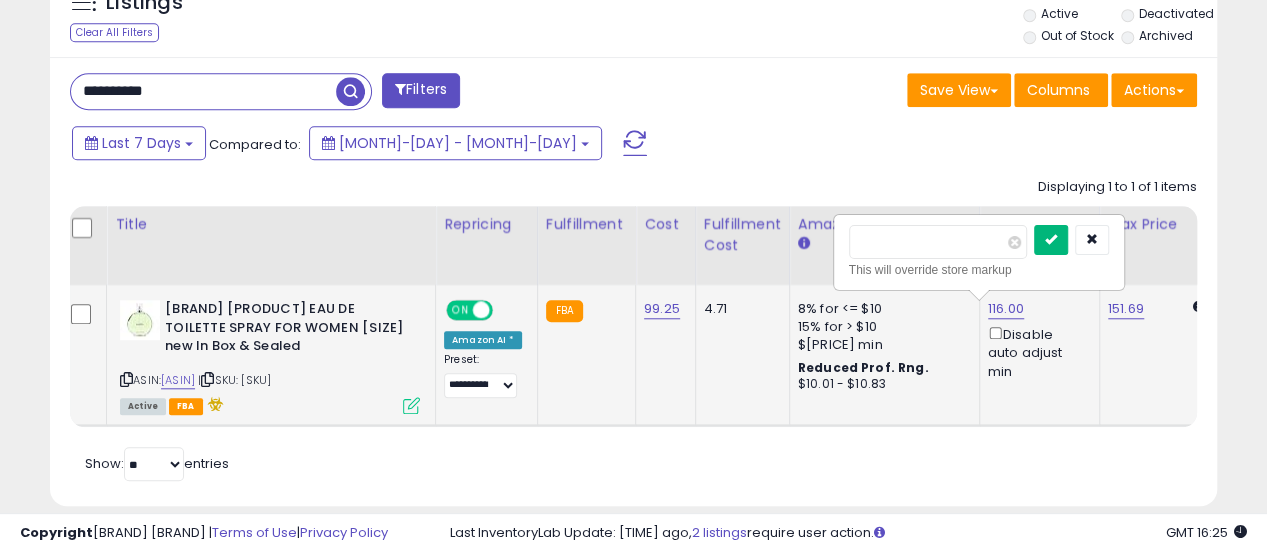 click at bounding box center (1051, 240) 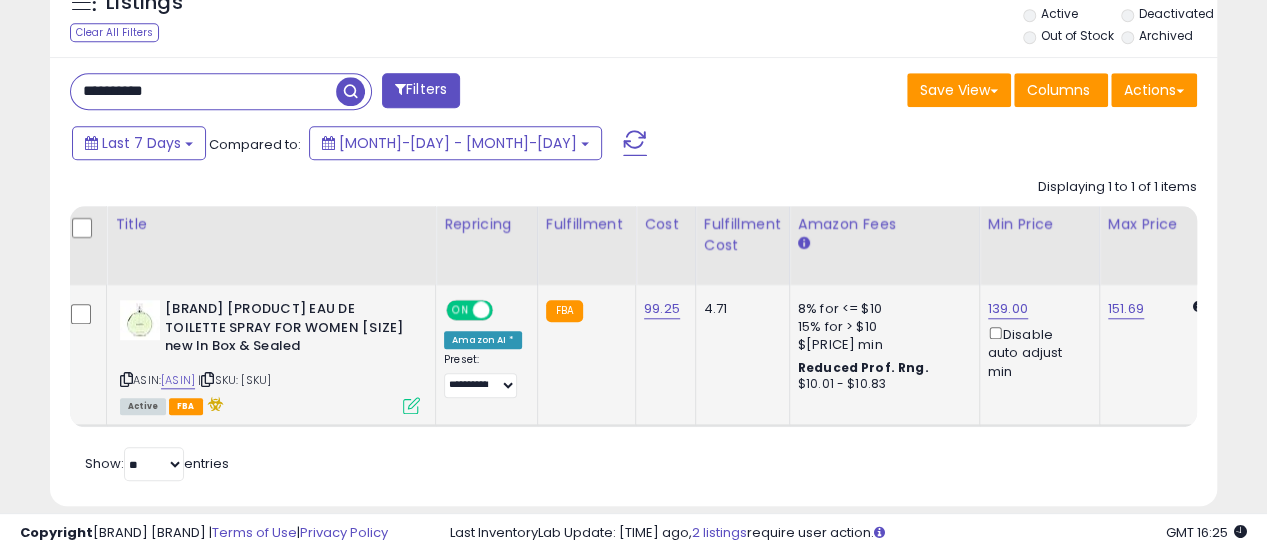scroll, scrollTop: 0, scrollLeft: 1130, axis: horizontal 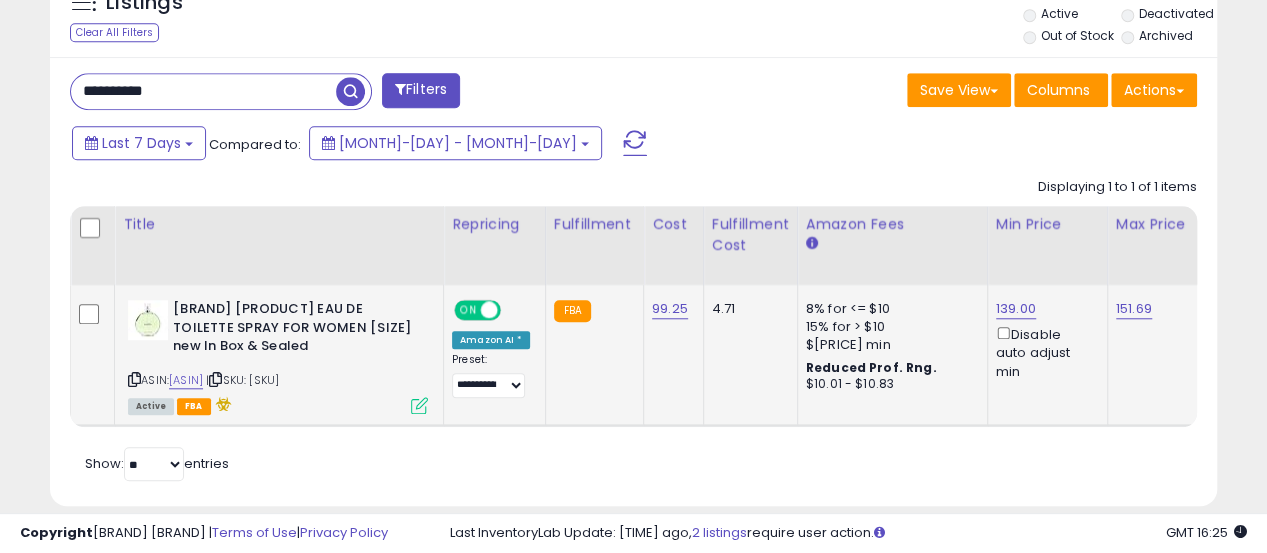 click on "**********" at bounding box center (203, 91) 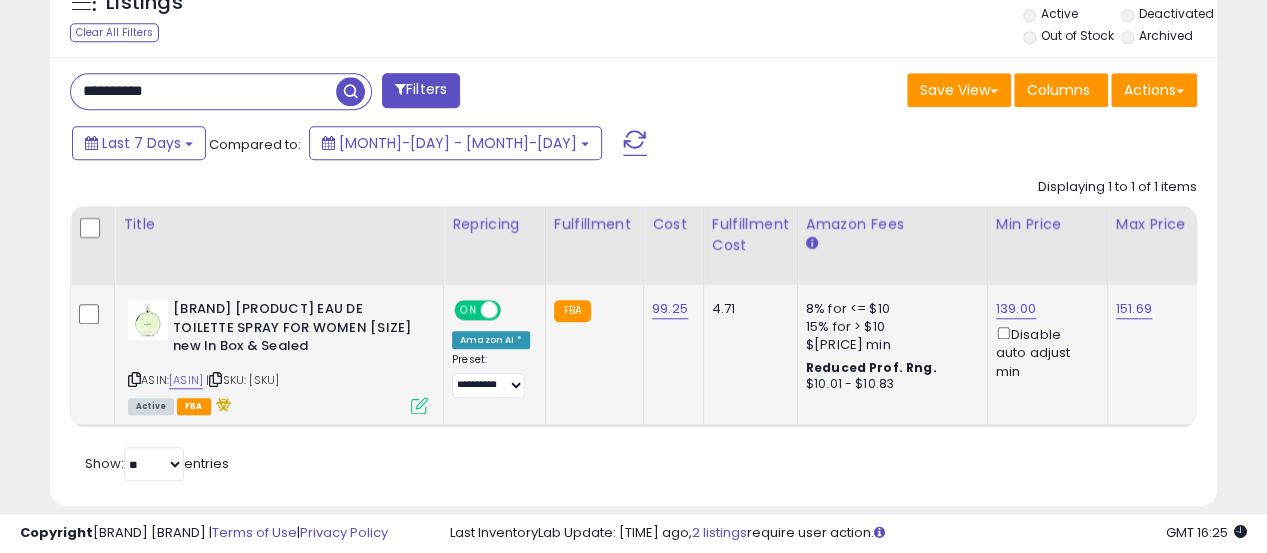 paste 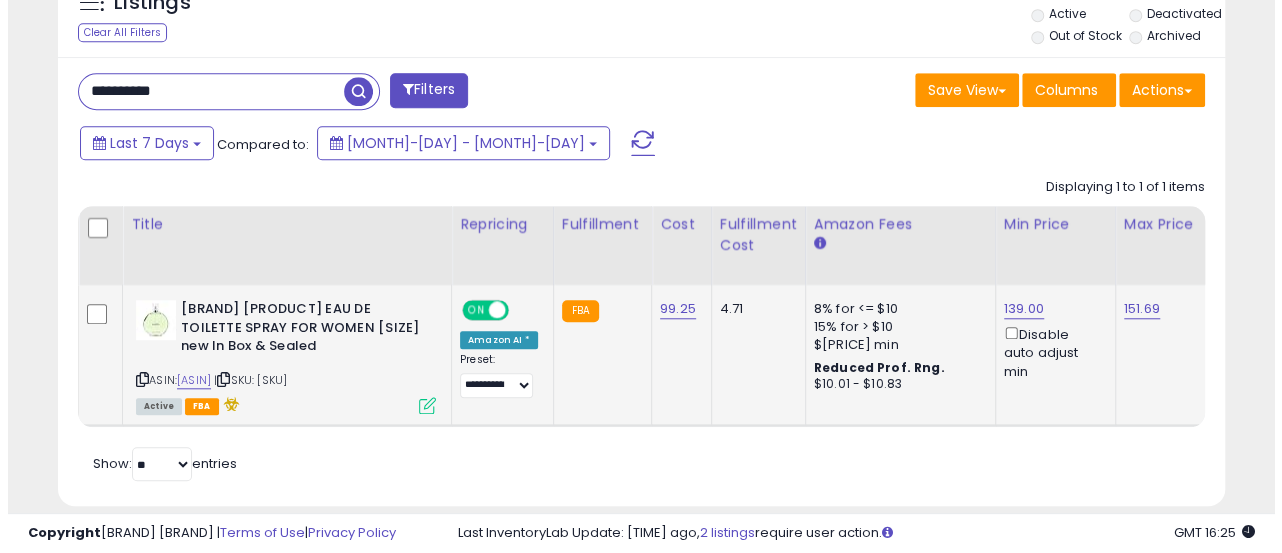 scroll, scrollTop: 665, scrollLeft: 0, axis: vertical 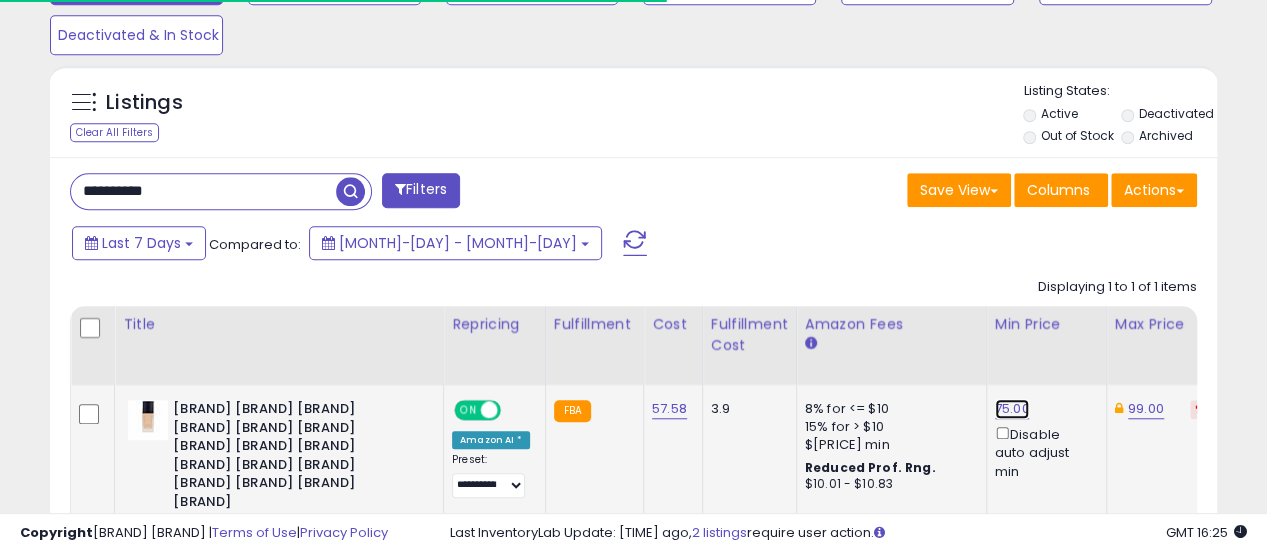 click on "75.00" at bounding box center (1012, 409) 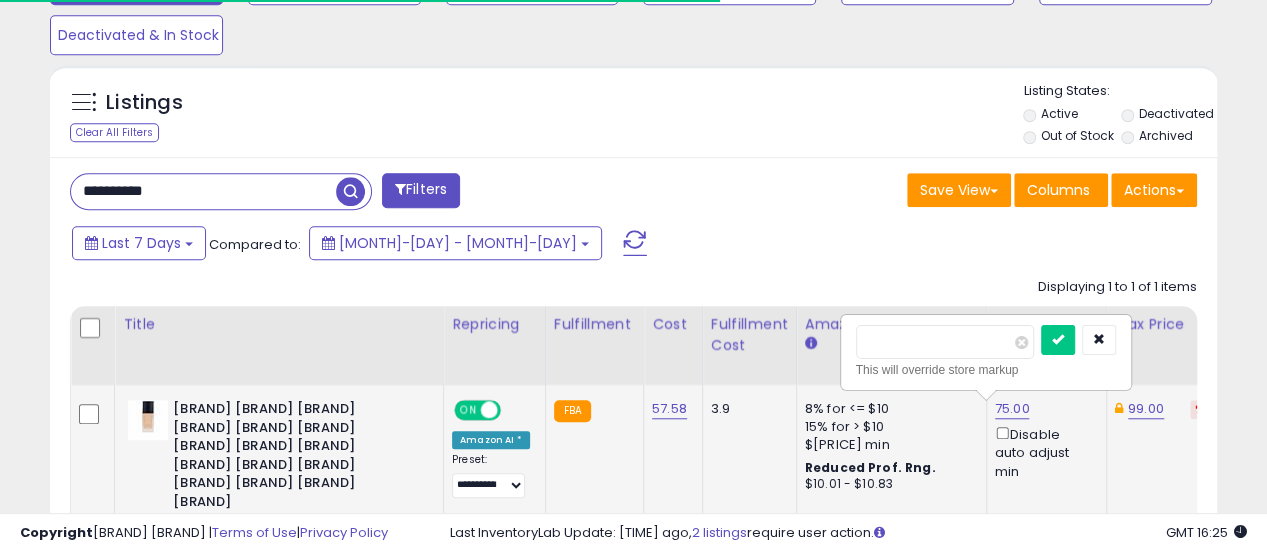 scroll, scrollTop: 0, scrollLeft: 7, axis: horizontal 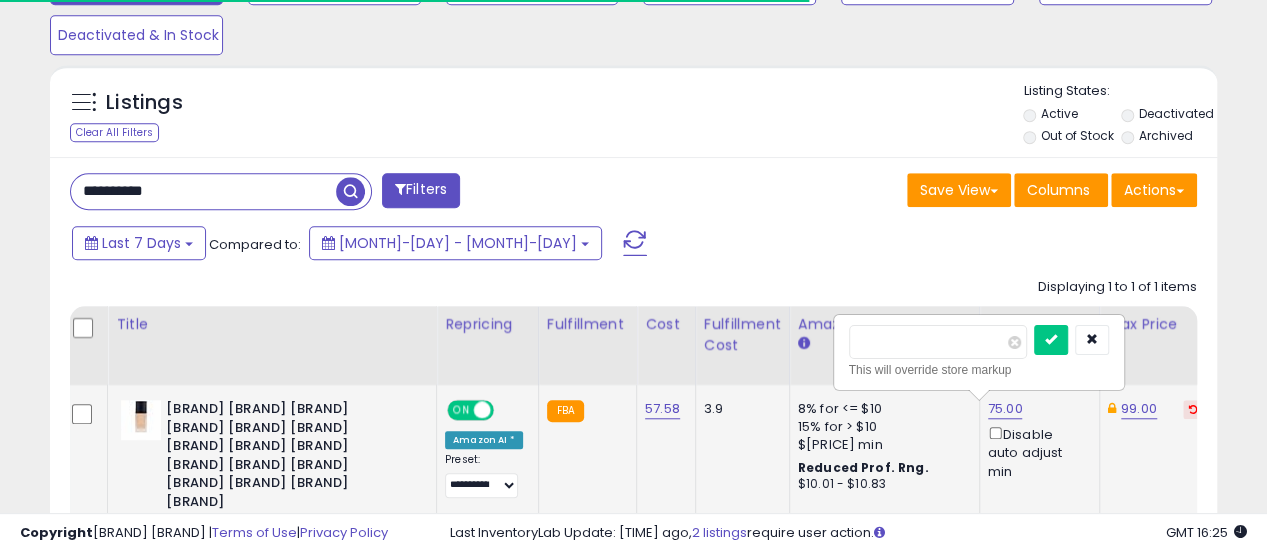 click on "*****" at bounding box center (938, 342) 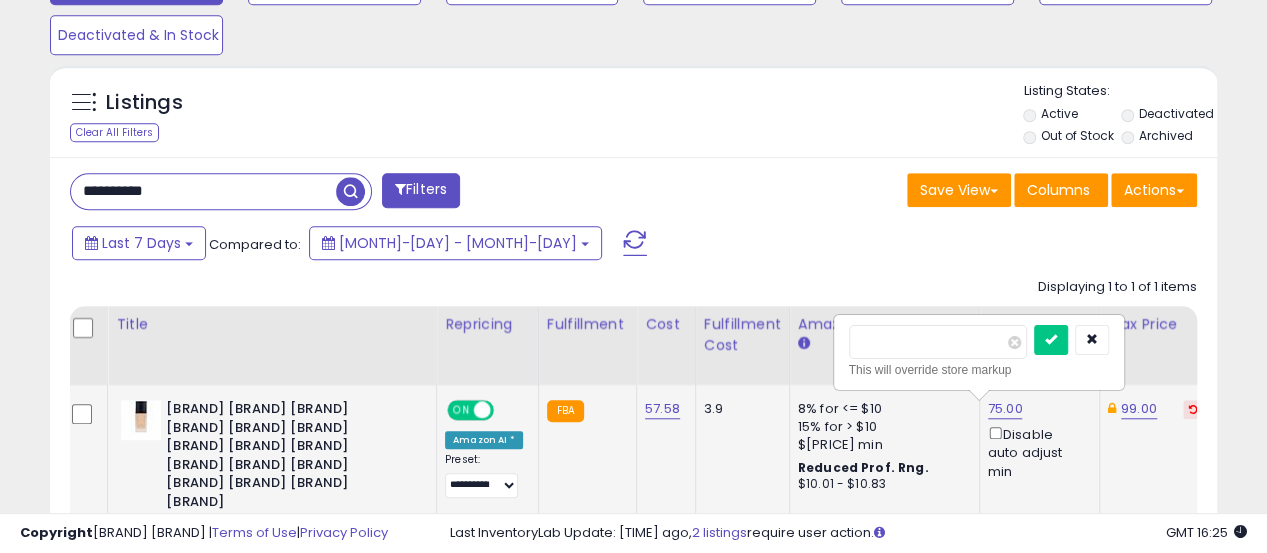 click on "*****" at bounding box center [938, 342] 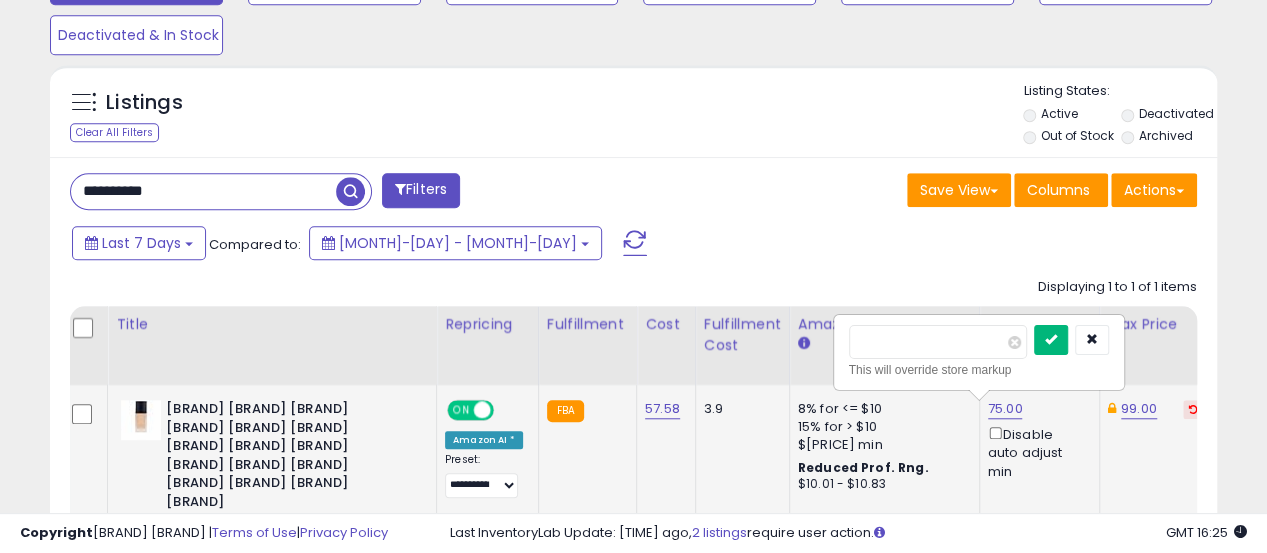 type on "**" 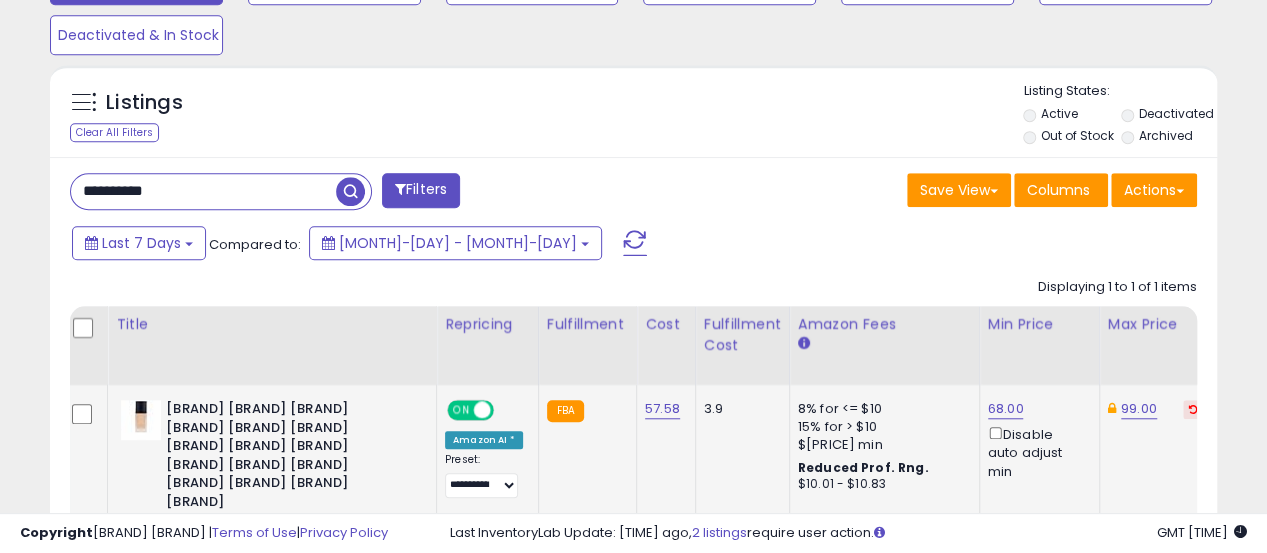 click on "Last [DAYS]
Compared to:
[DATE] - [DATE]" at bounding box center (489, 245) 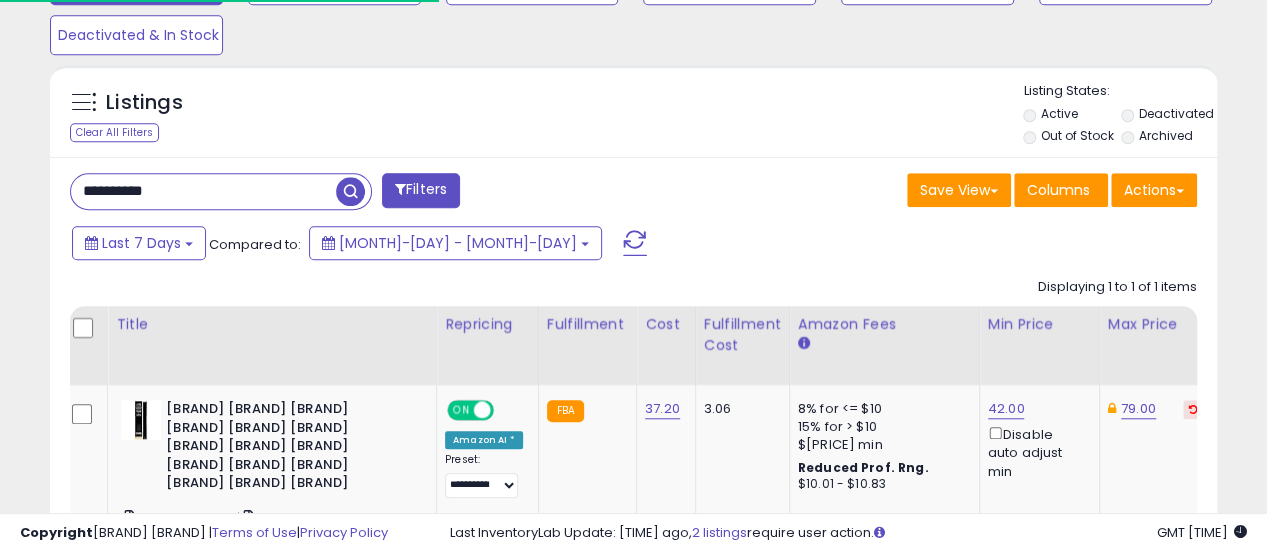 scroll, scrollTop: 410, scrollLeft: 674, axis: both 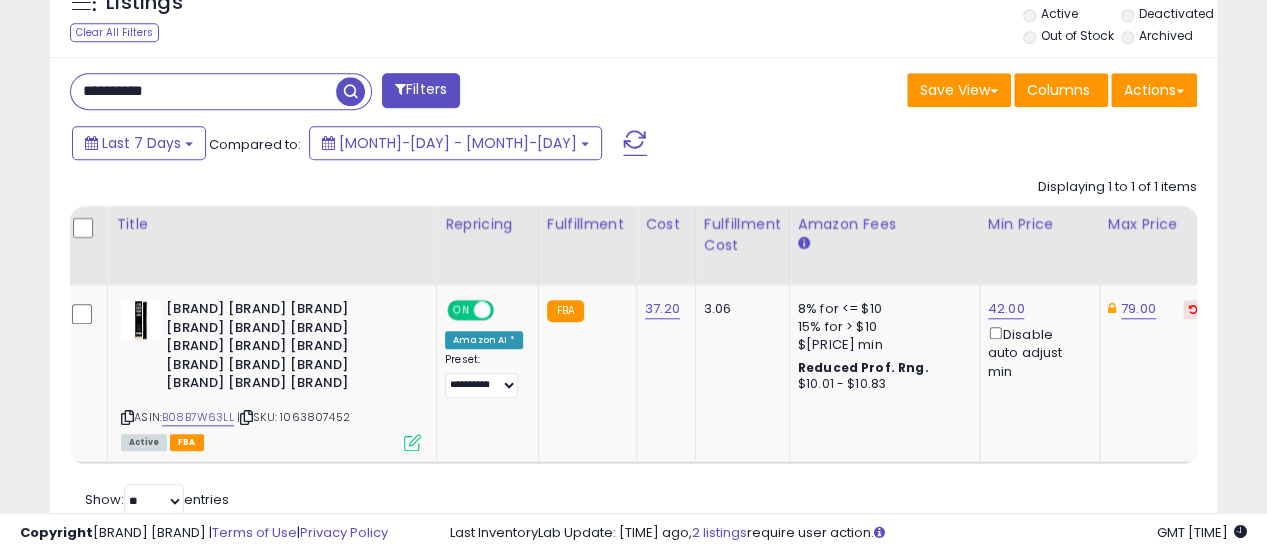click on "**********" at bounding box center (203, 91) 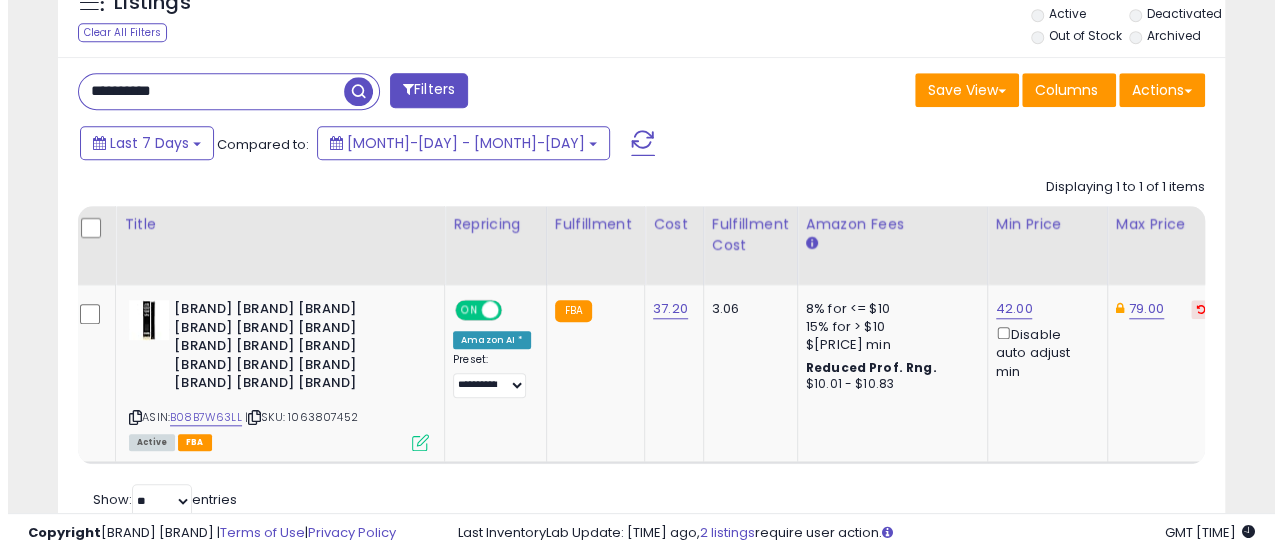 scroll, scrollTop: 665, scrollLeft: 0, axis: vertical 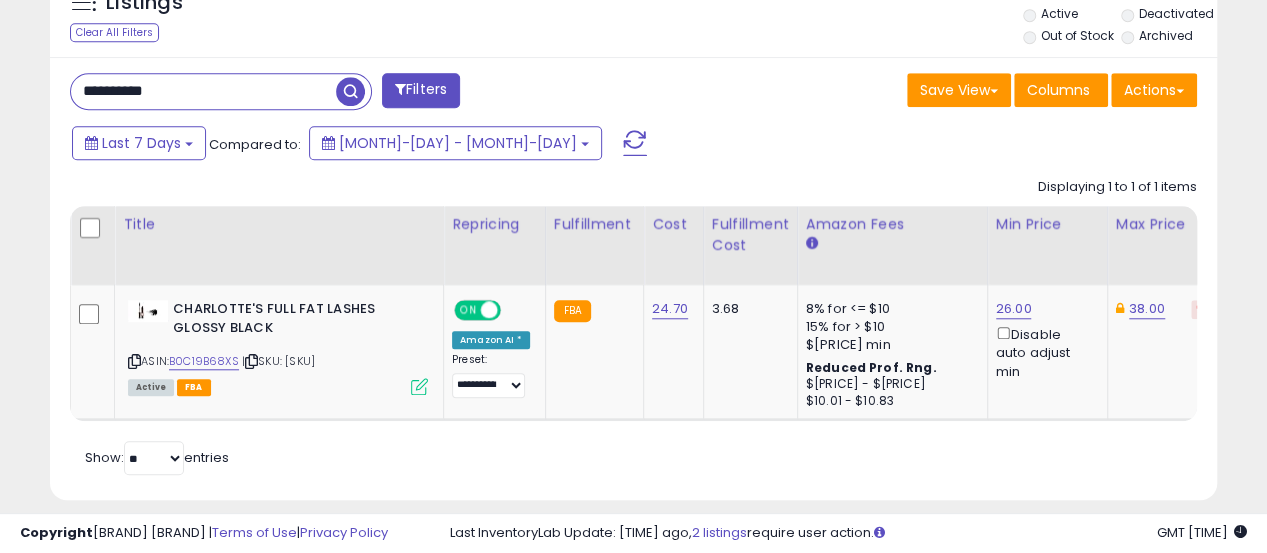 click on "**********" at bounding box center (633, 279) 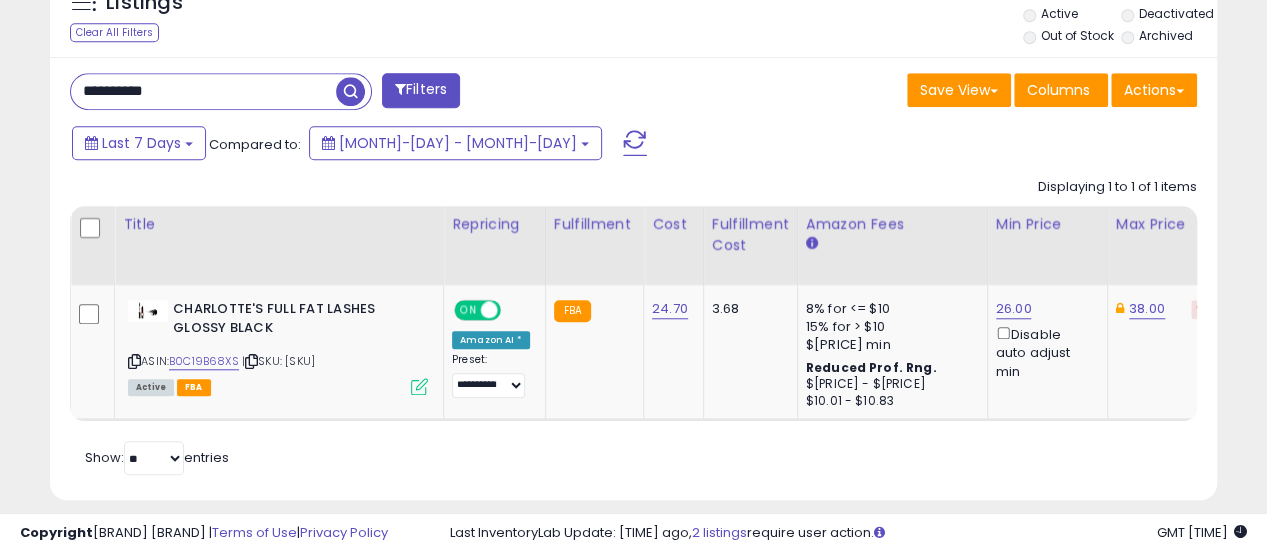 click on "**********" at bounding box center [203, 91] 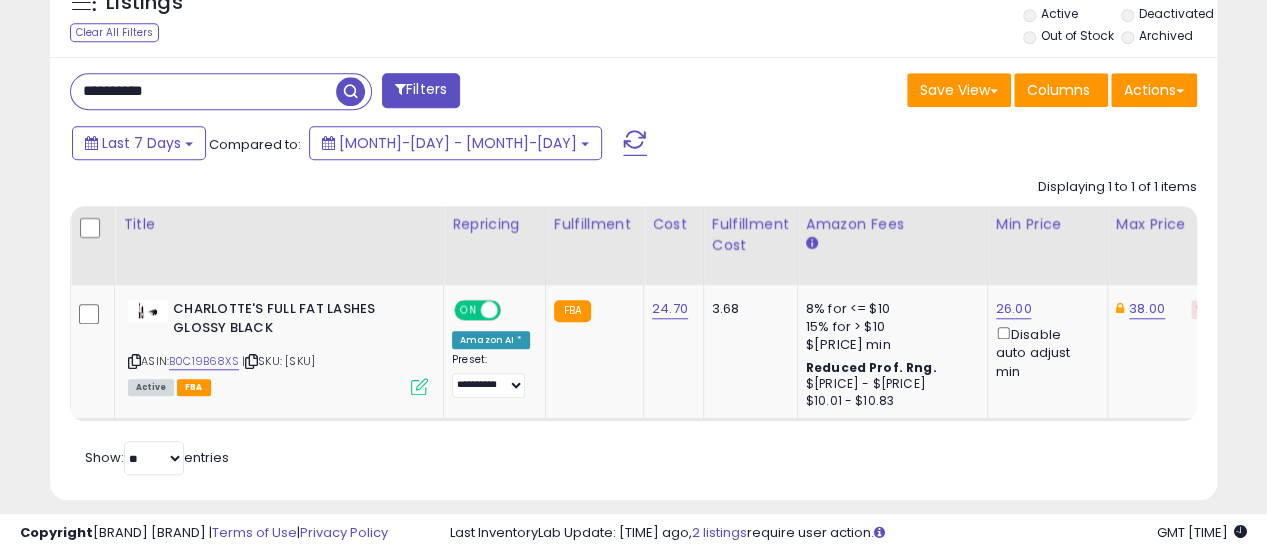 paste 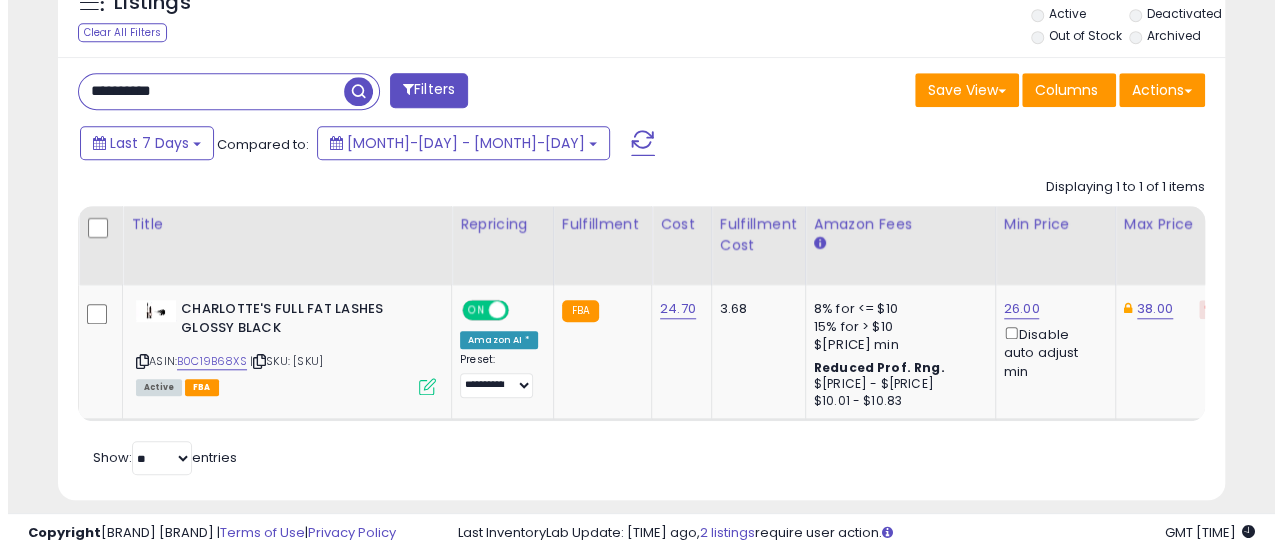 scroll, scrollTop: 665, scrollLeft: 0, axis: vertical 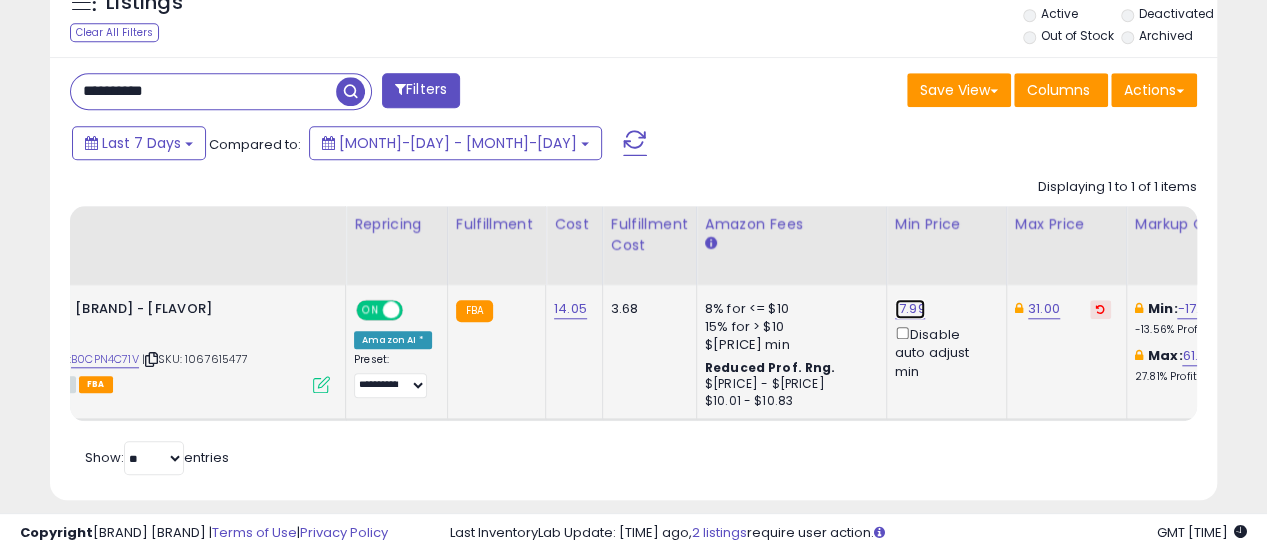 click on "17.99" at bounding box center [910, 309] 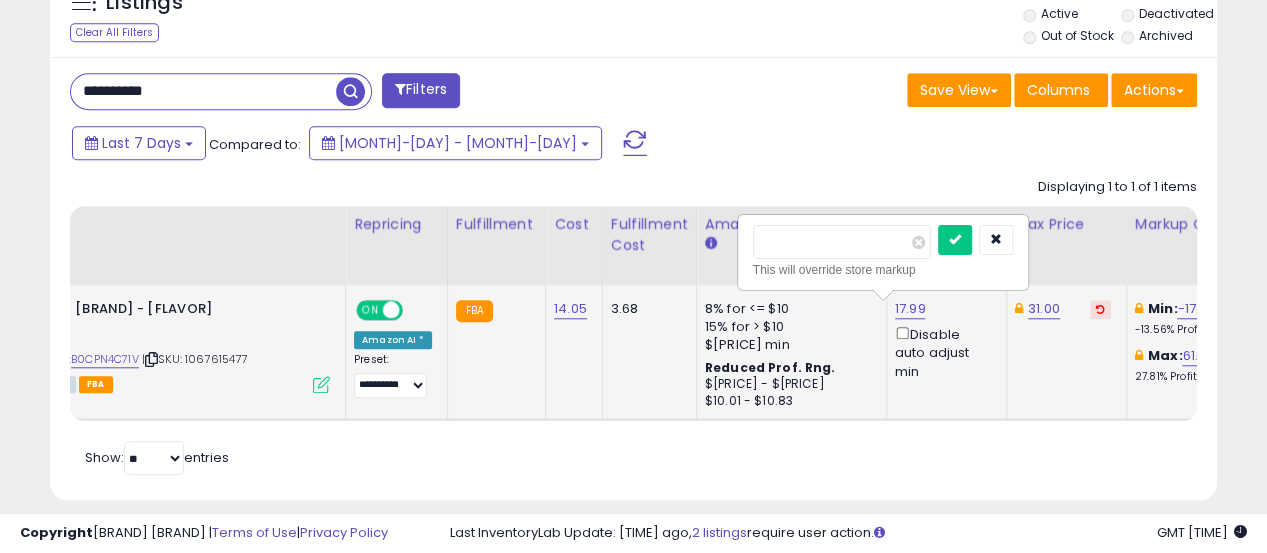 click on "*****" at bounding box center [842, 242] 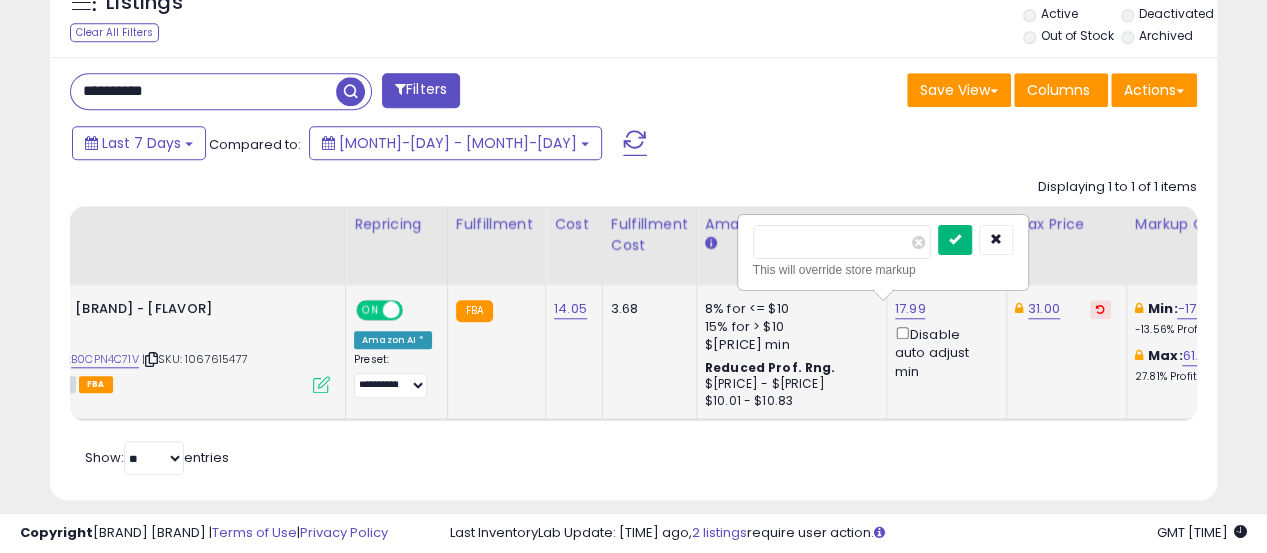 type on "**" 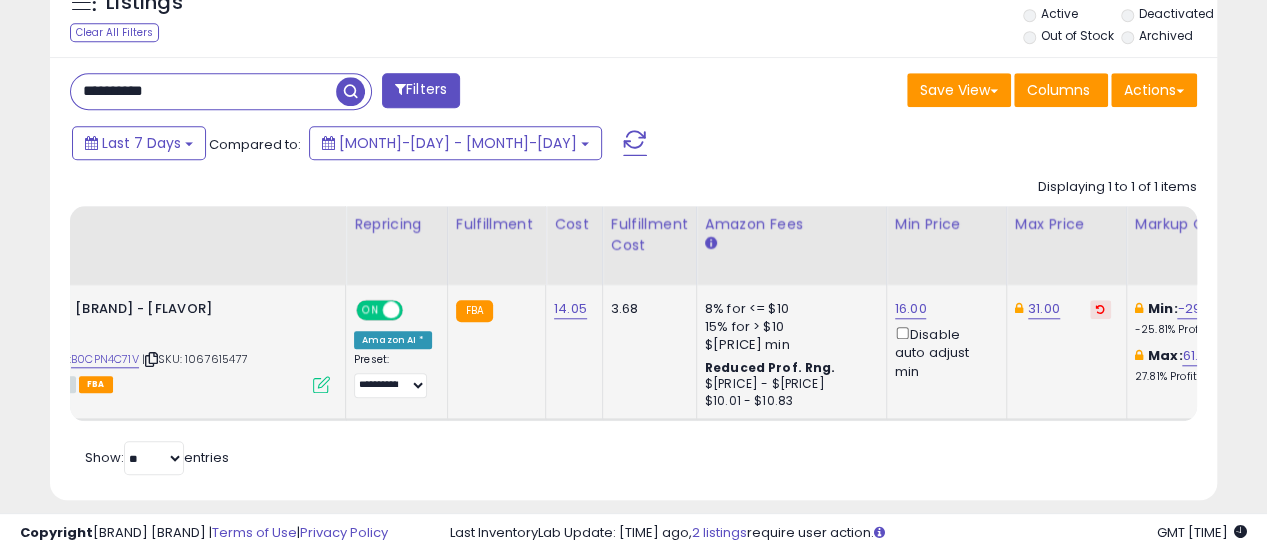 click on "**********" at bounding box center (203, 91) 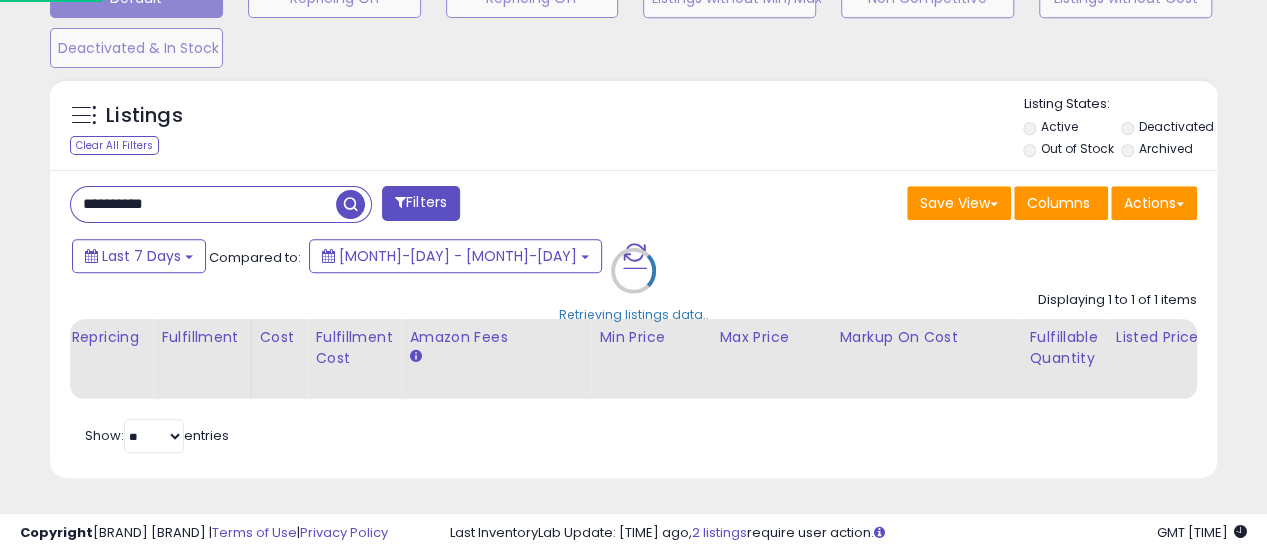 scroll, scrollTop: 999590, scrollLeft: 999316, axis: both 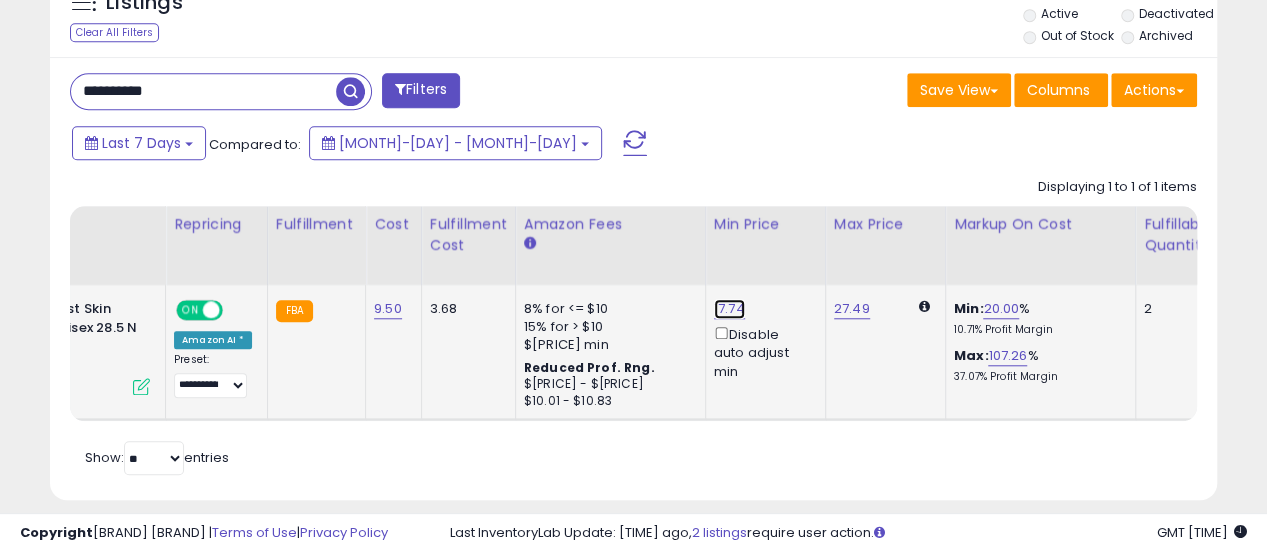 click on "17.74" at bounding box center [729, 309] 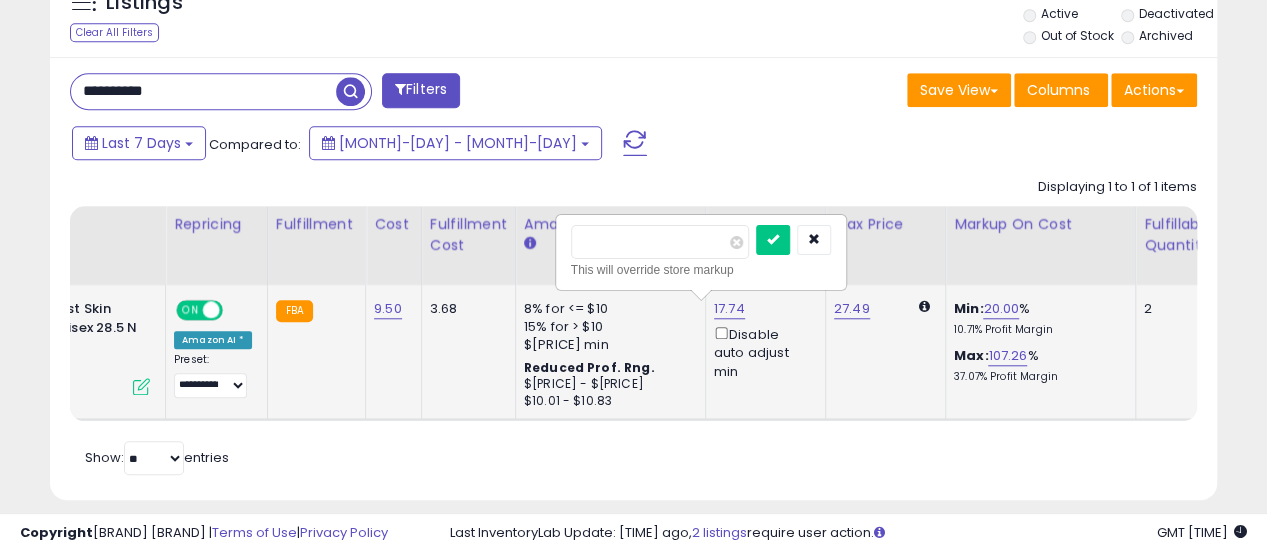 click on "*****" at bounding box center [660, 242] 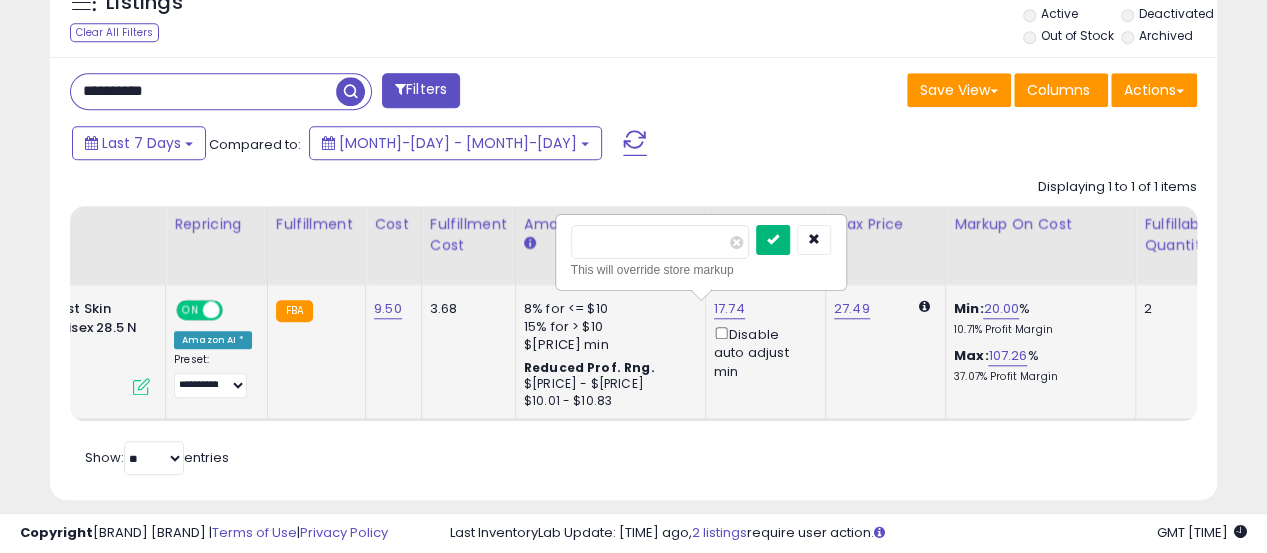 type on "****" 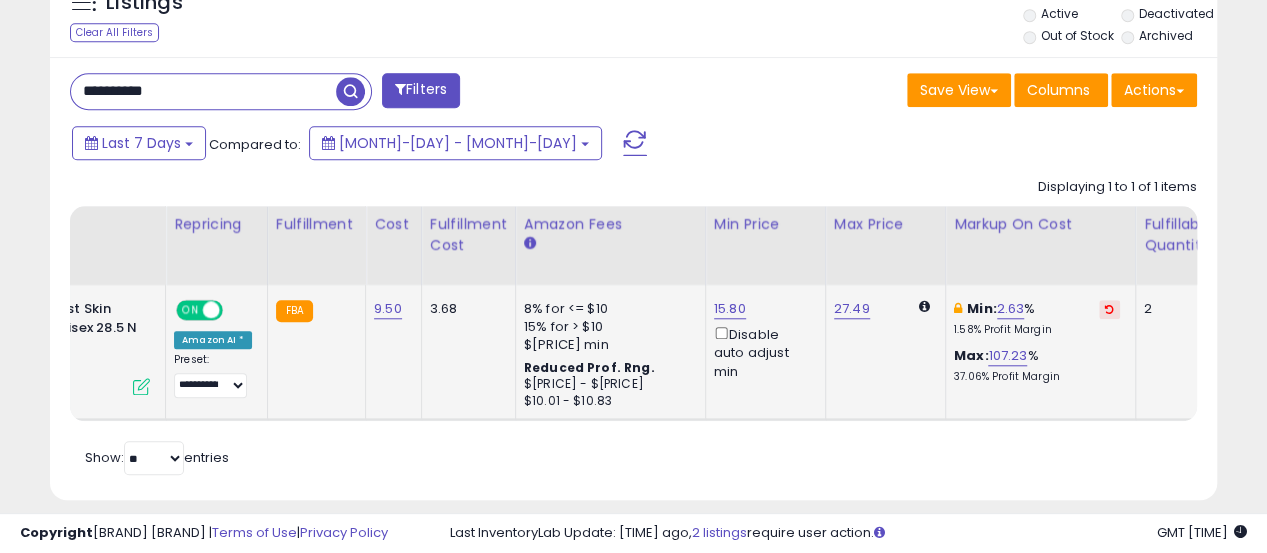 click on "**********" at bounding box center (203, 91) 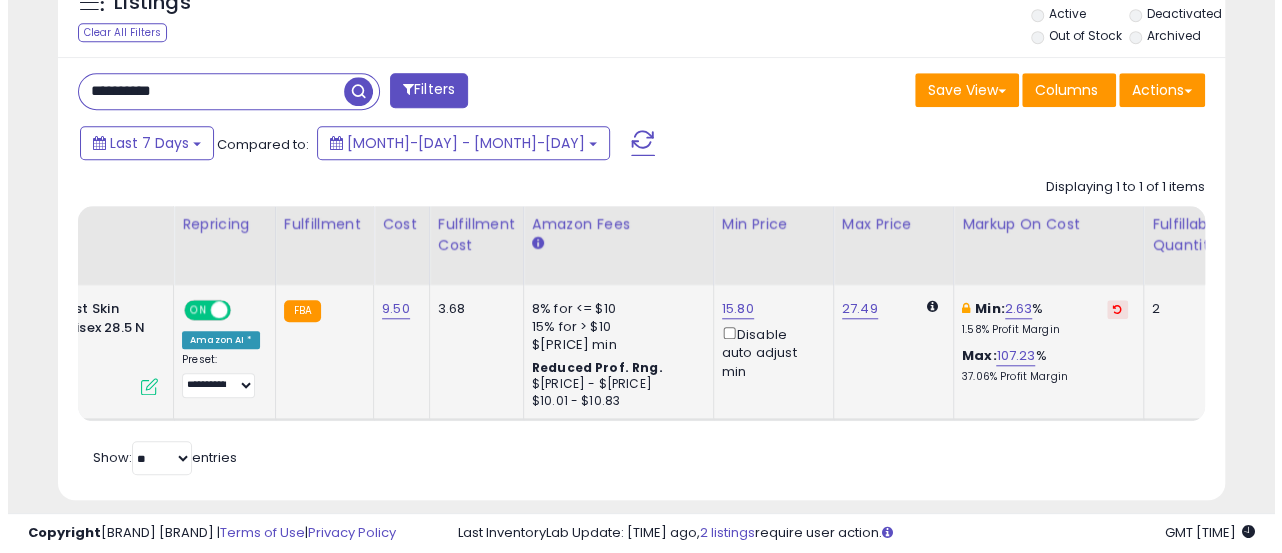 scroll, scrollTop: 665, scrollLeft: 0, axis: vertical 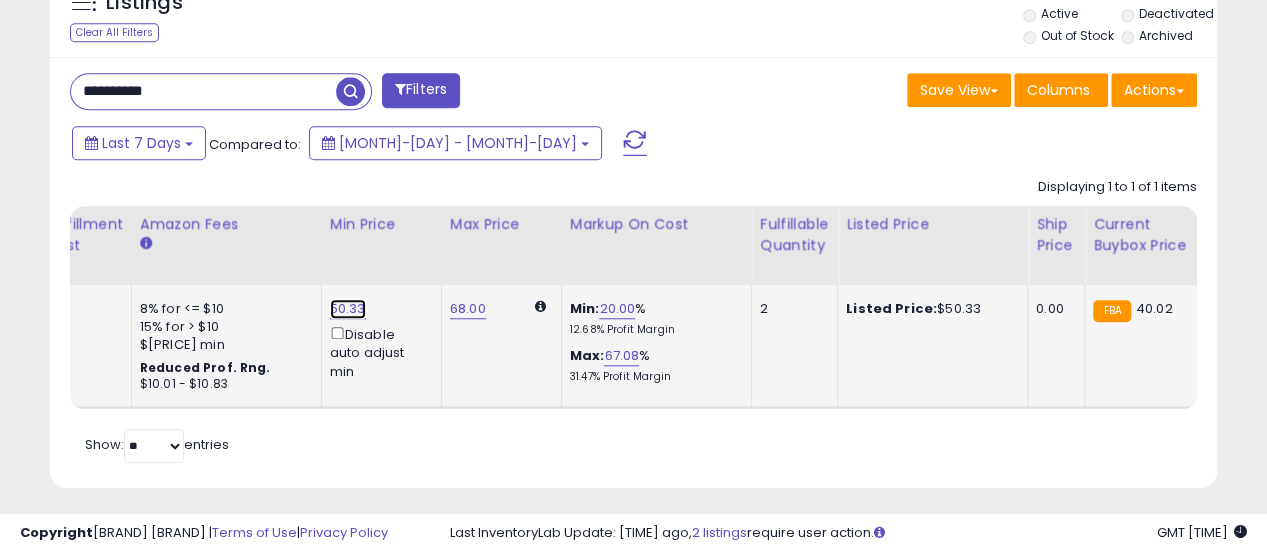 click on "50.33" at bounding box center (348, 309) 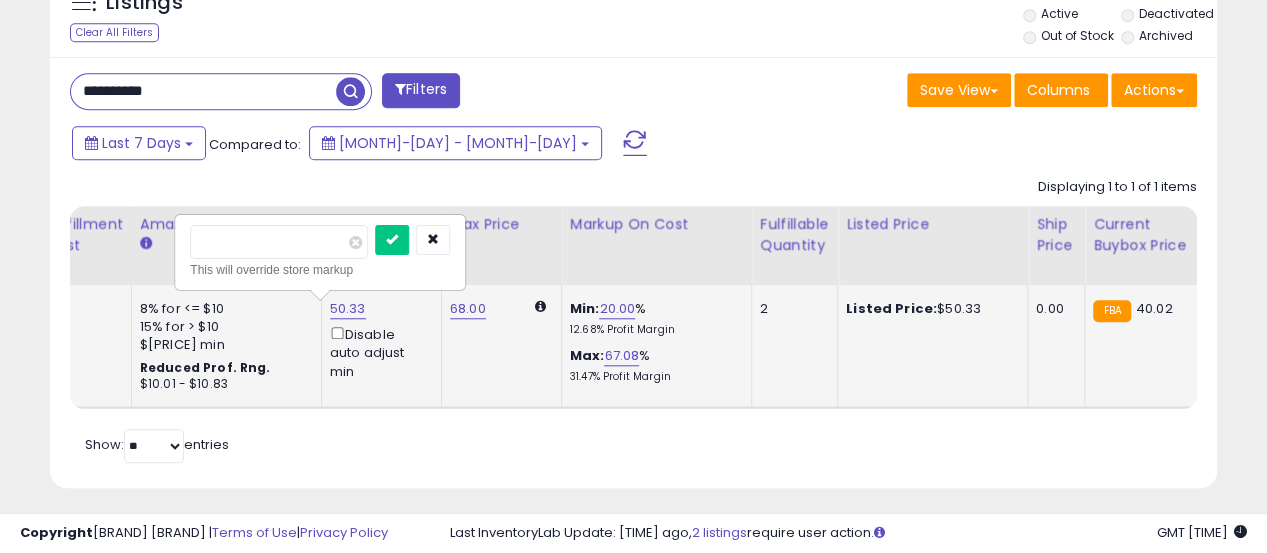 click on "*****" at bounding box center (279, 242) 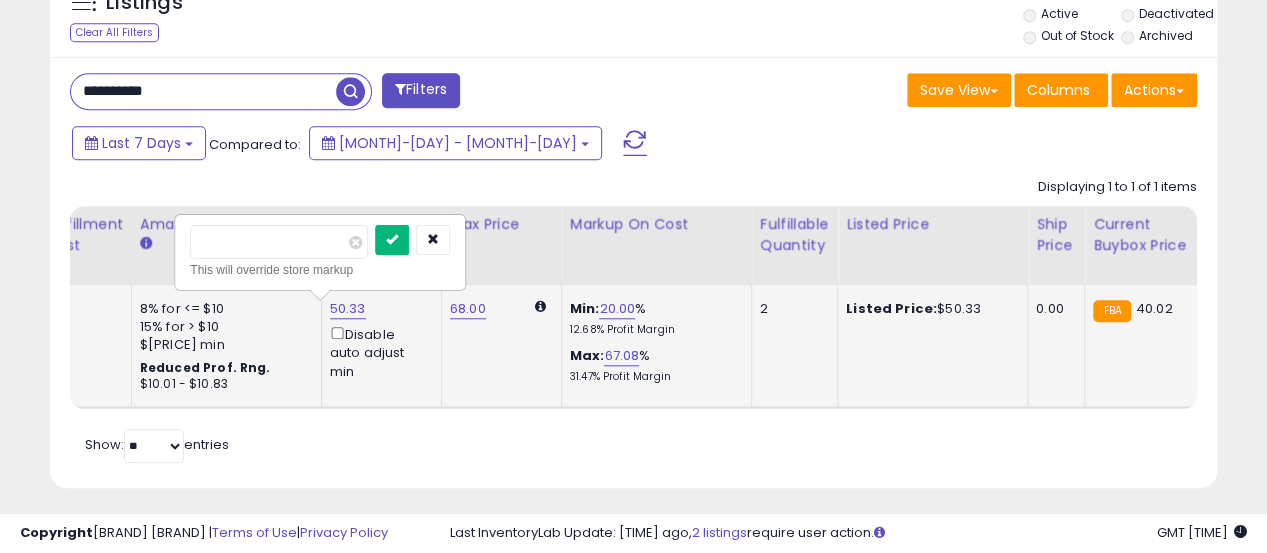 type on "**" 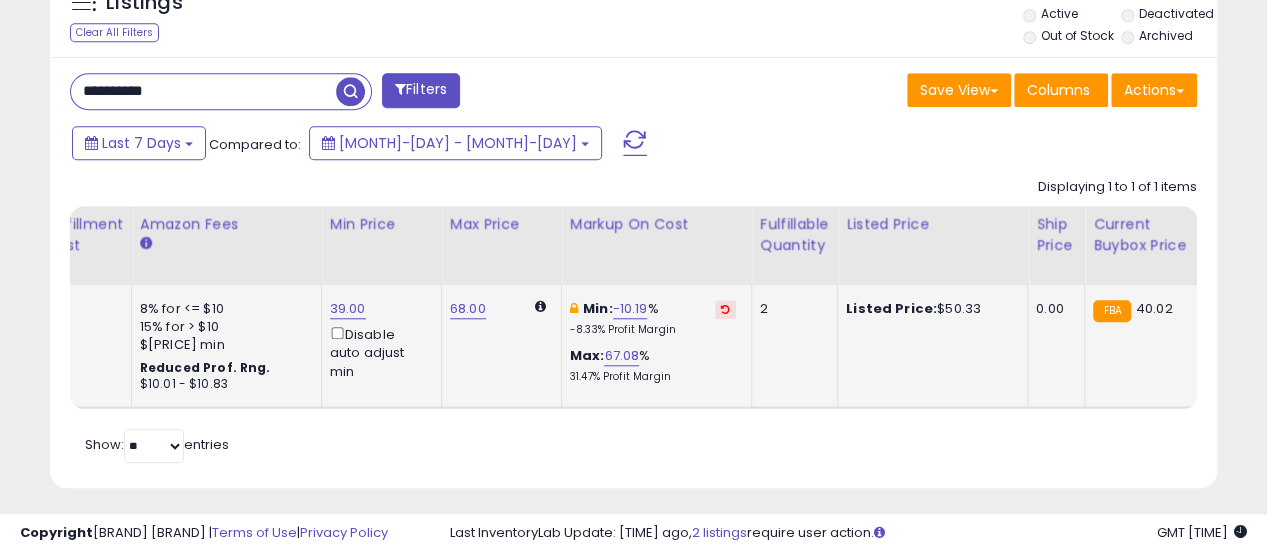 scroll, scrollTop: 0, scrollLeft: 0, axis: both 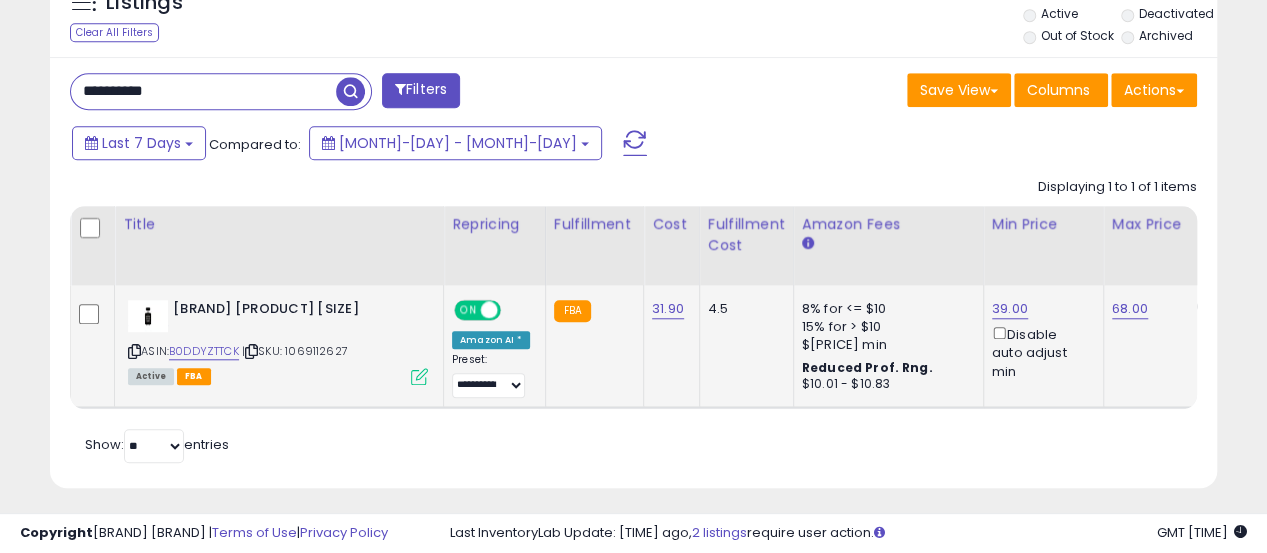 click on "**********" at bounding box center [203, 91] 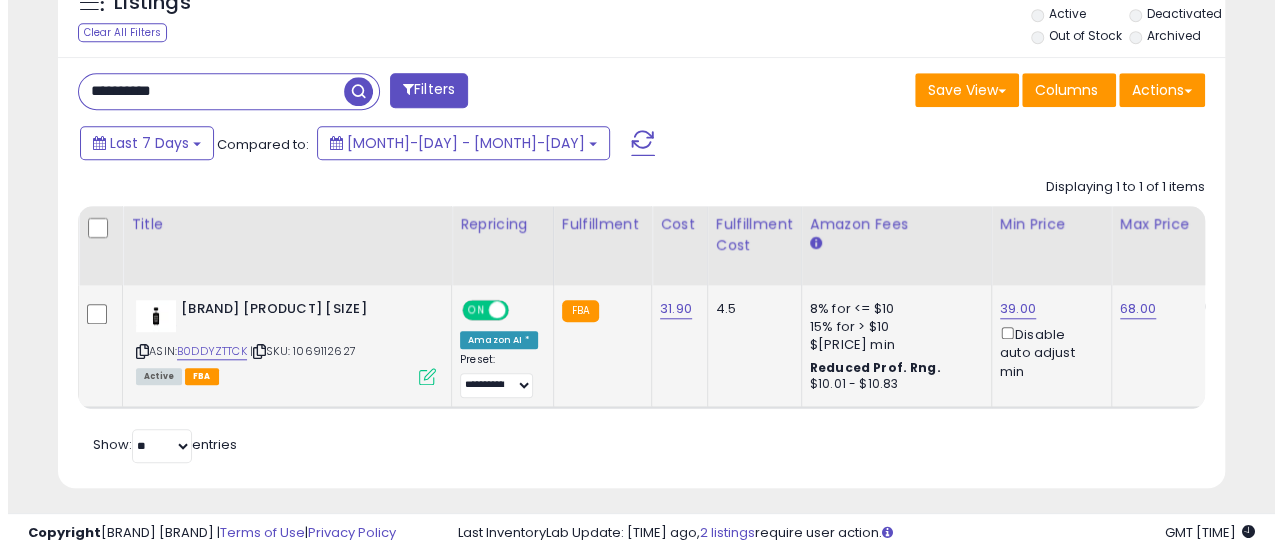 scroll, scrollTop: 665, scrollLeft: 0, axis: vertical 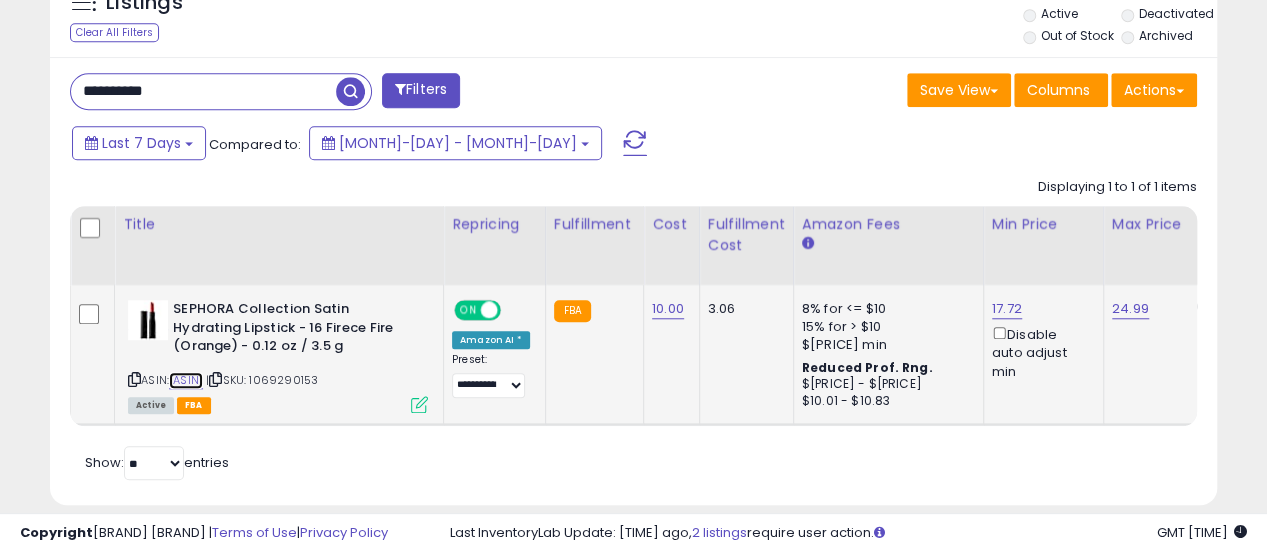 click on "[ASIN]" at bounding box center [186, 380] 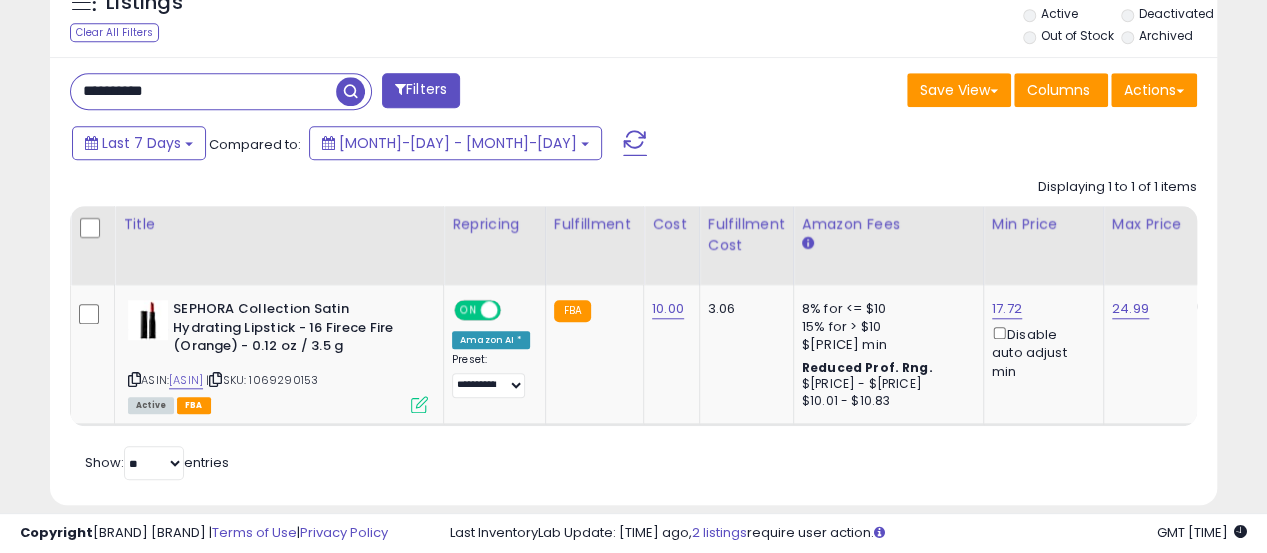 click on "**********" at bounding box center [633, 281] 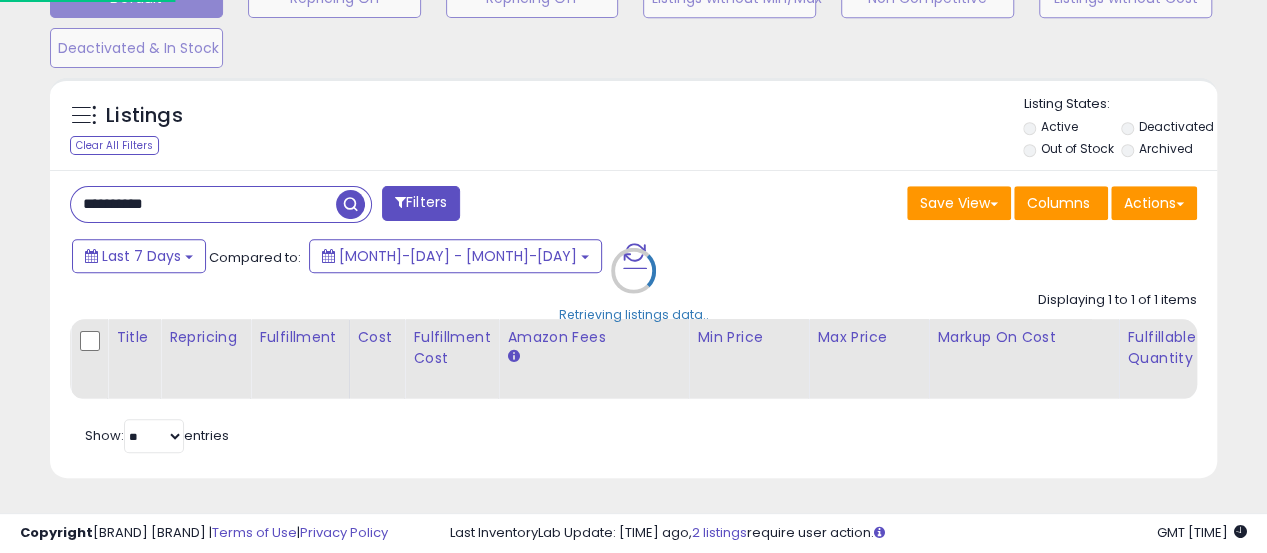 scroll, scrollTop: 999590, scrollLeft: 999316, axis: both 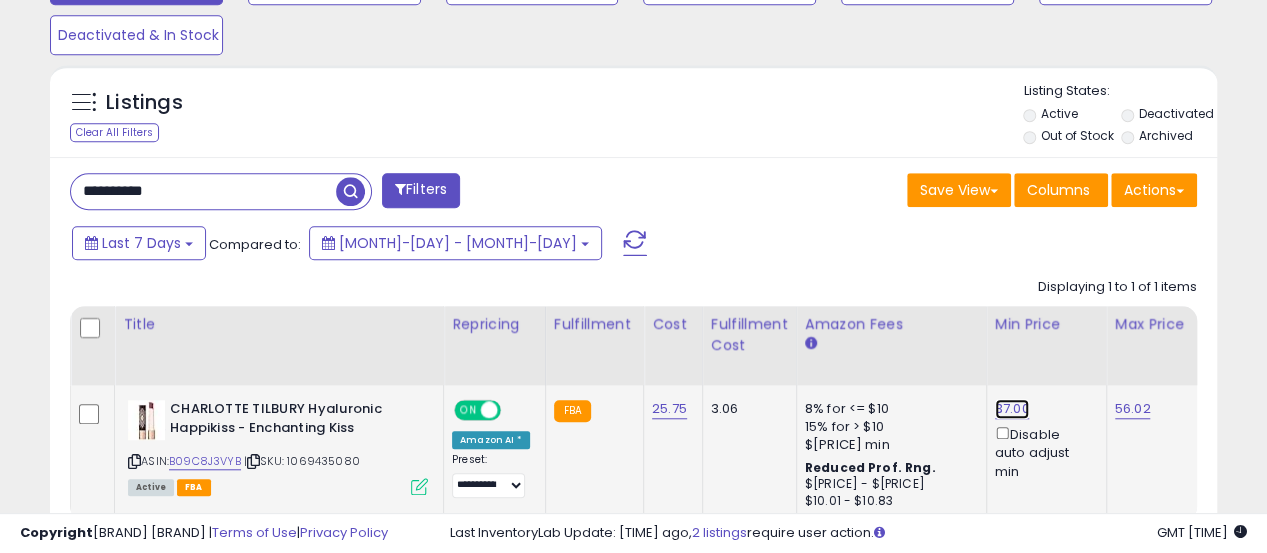 click on "37.00" at bounding box center (1012, 409) 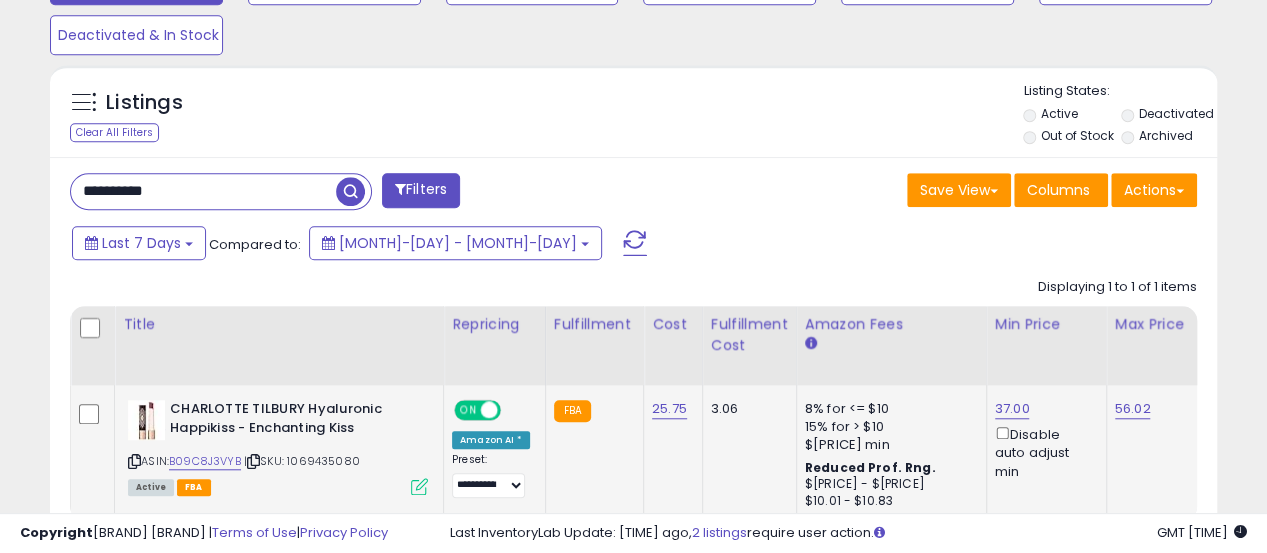 scroll, scrollTop: 0, scrollLeft: 6, axis: horizontal 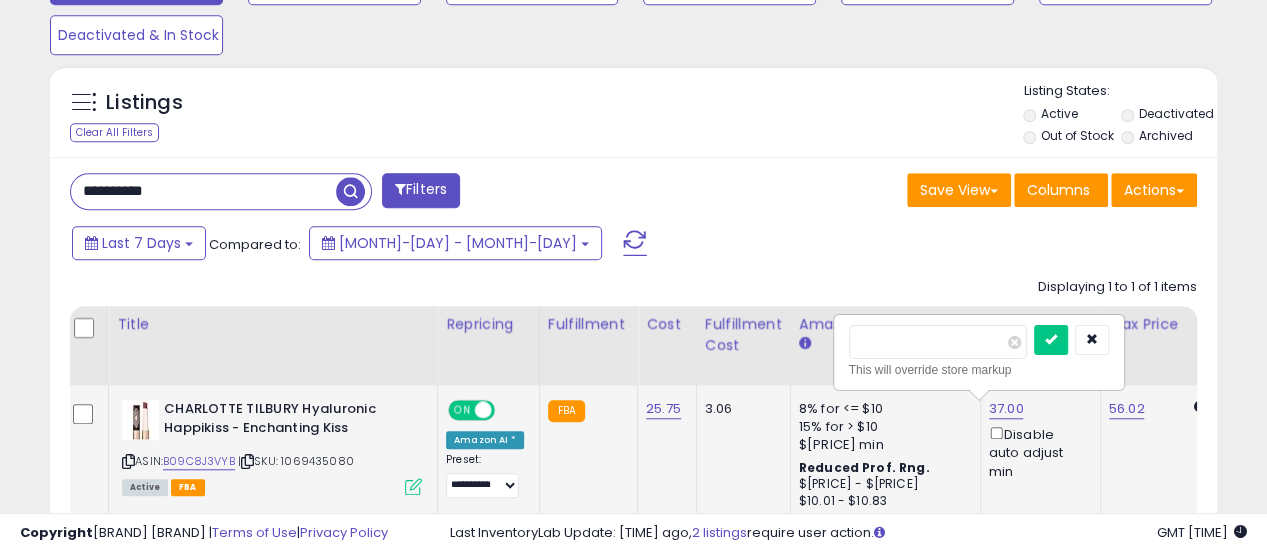click on "*****" at bounding box center (938, 342) 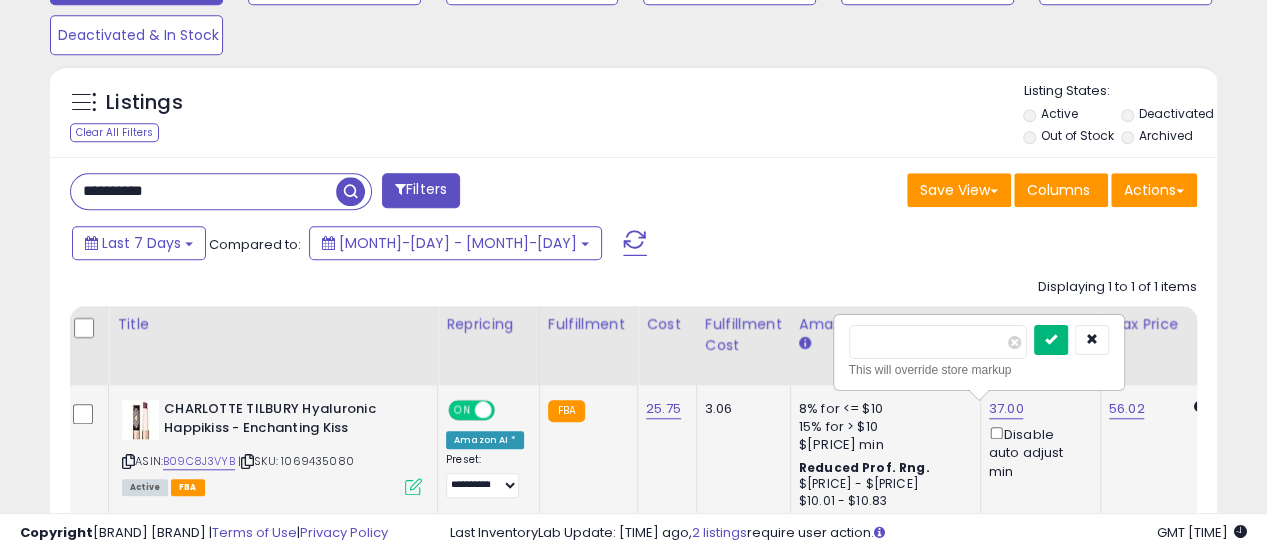 type on "**" 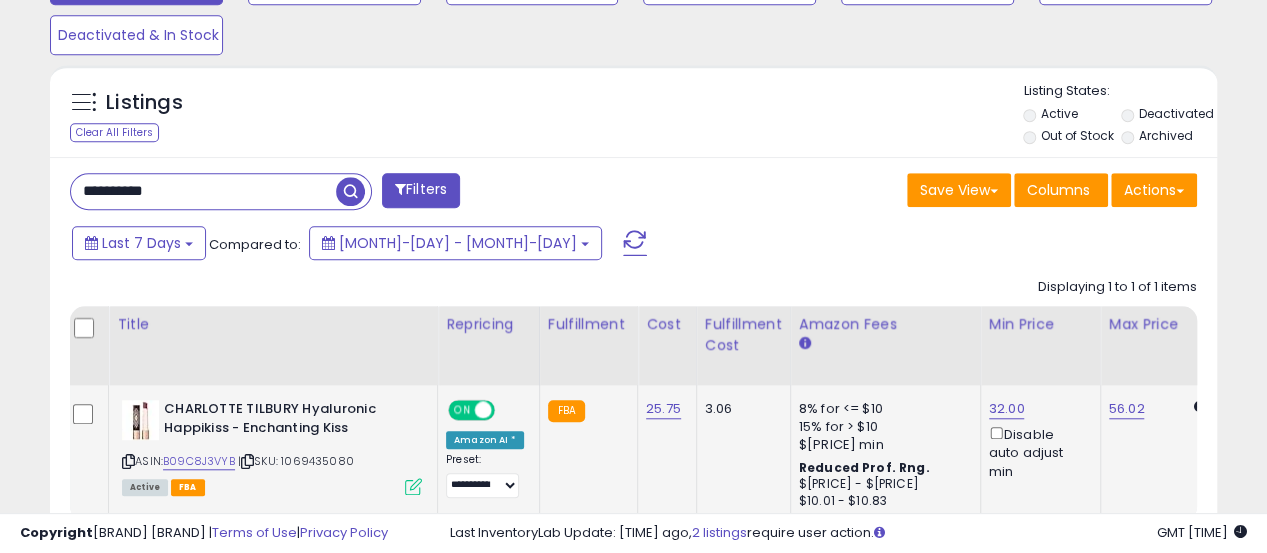 click on "**********" at bounding box center (203, 191) 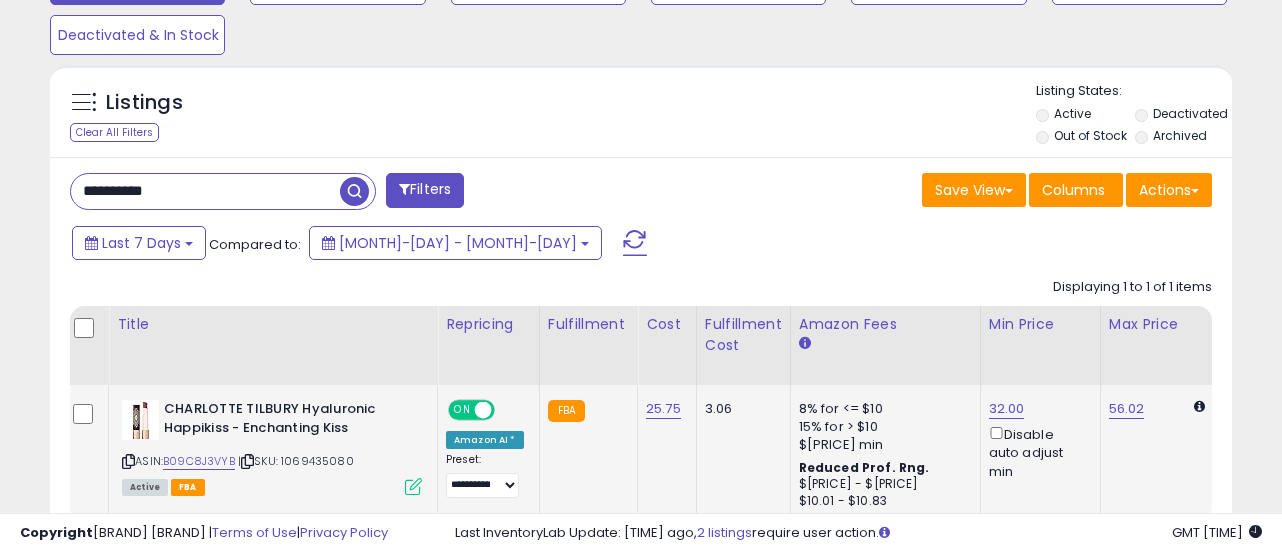 scroll, scrollTop: 999590, scrollLeft: 999316, axis: both 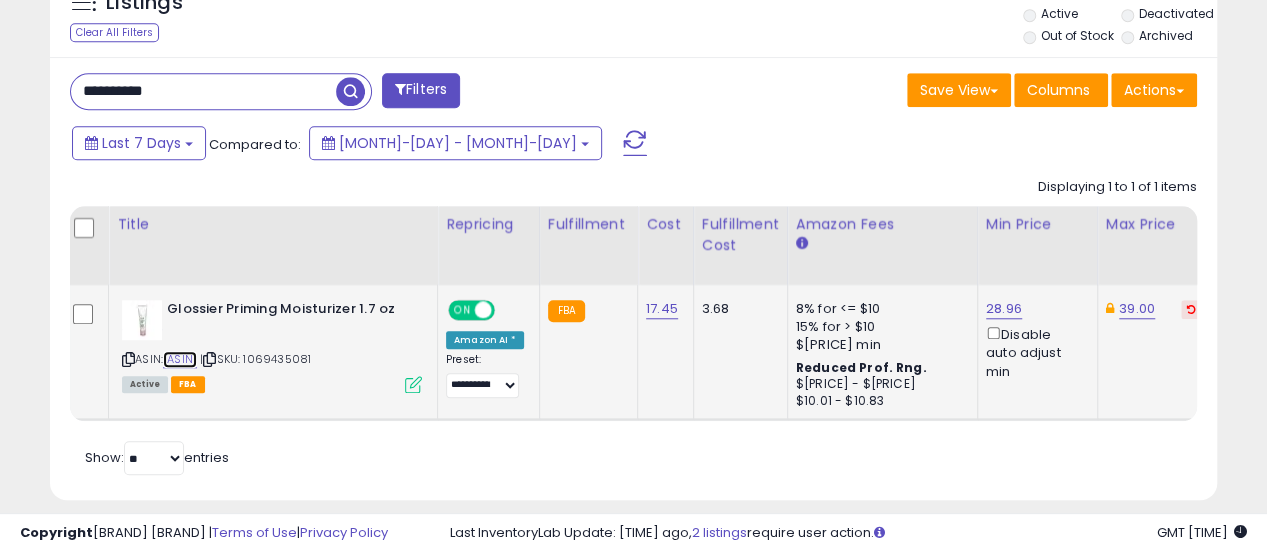 click on "[ASIN]" at bounding box center [180, 359] 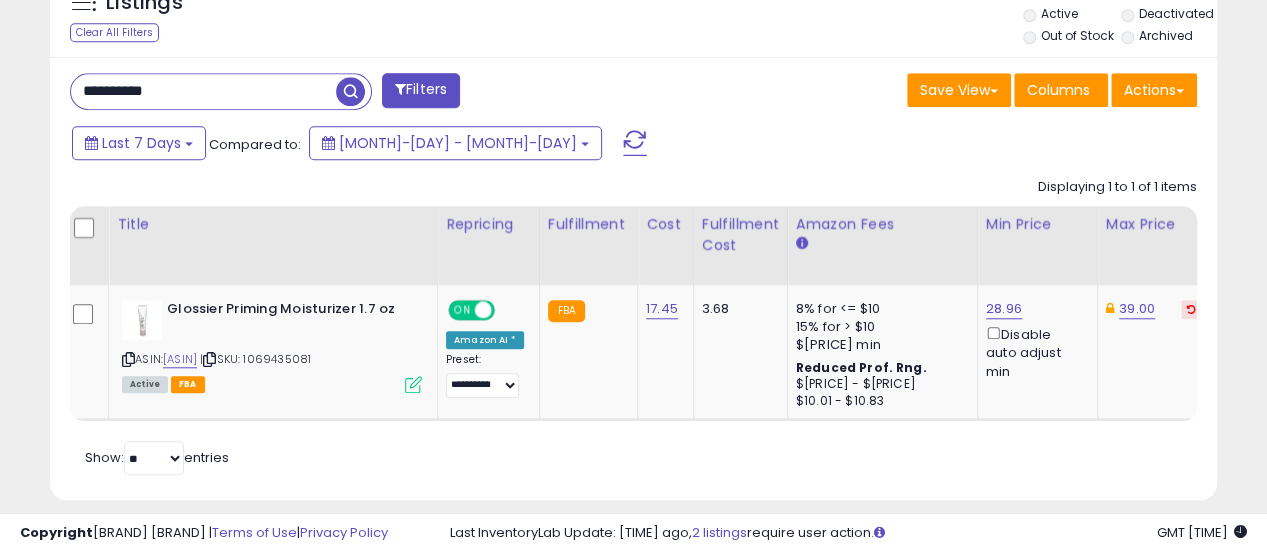 click on "**********" at bounding box center (203, 91) 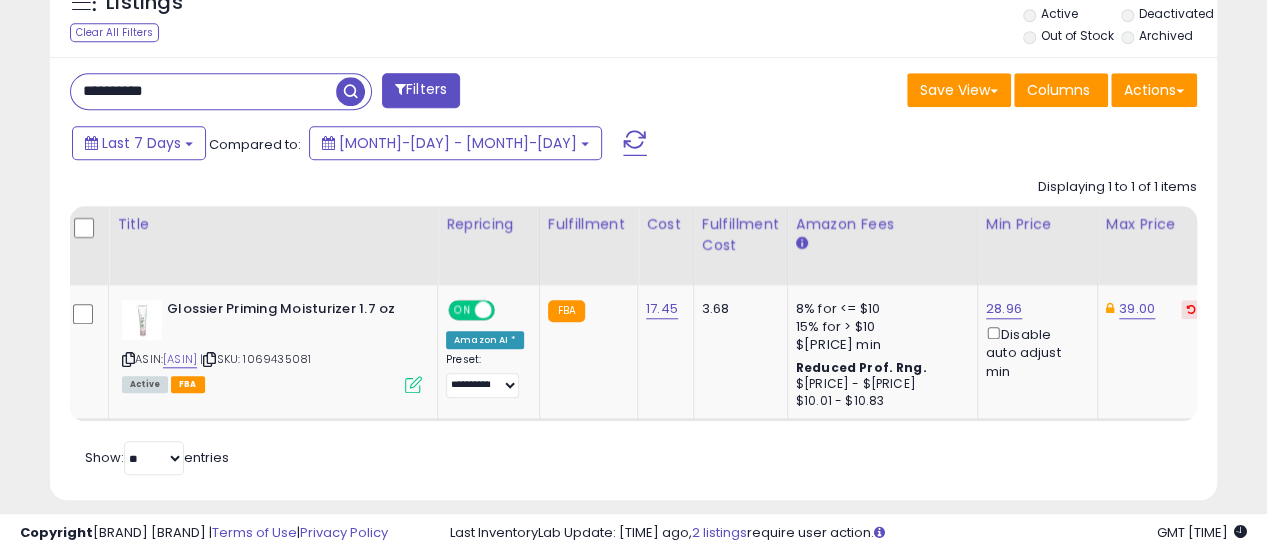 paste 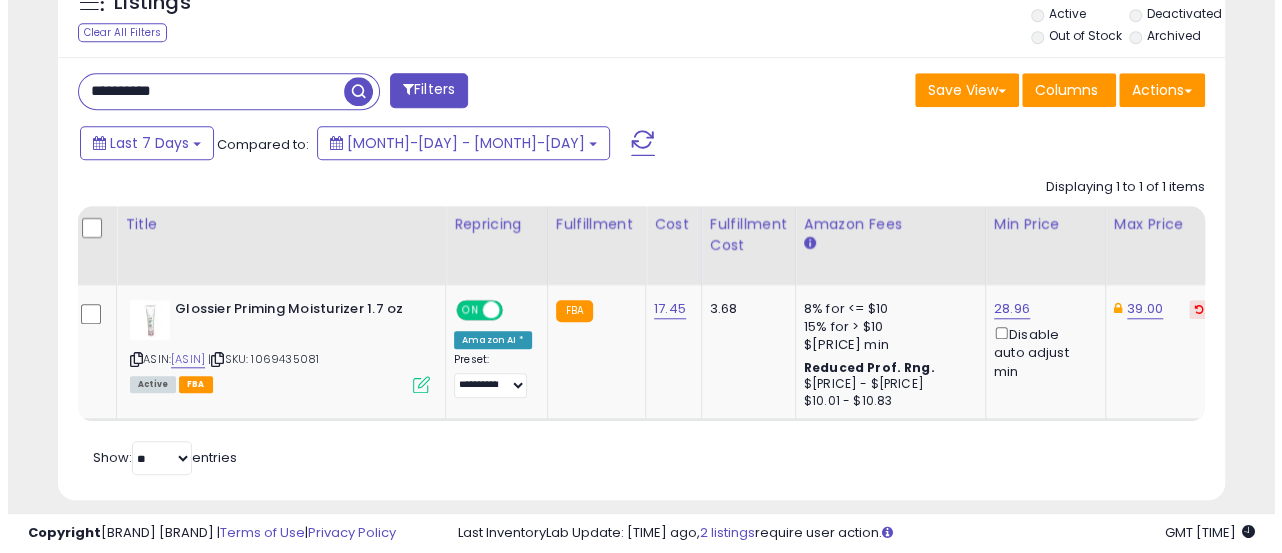 scroll, scrollTop: 665, scrollLeft: 0, axis: vertical 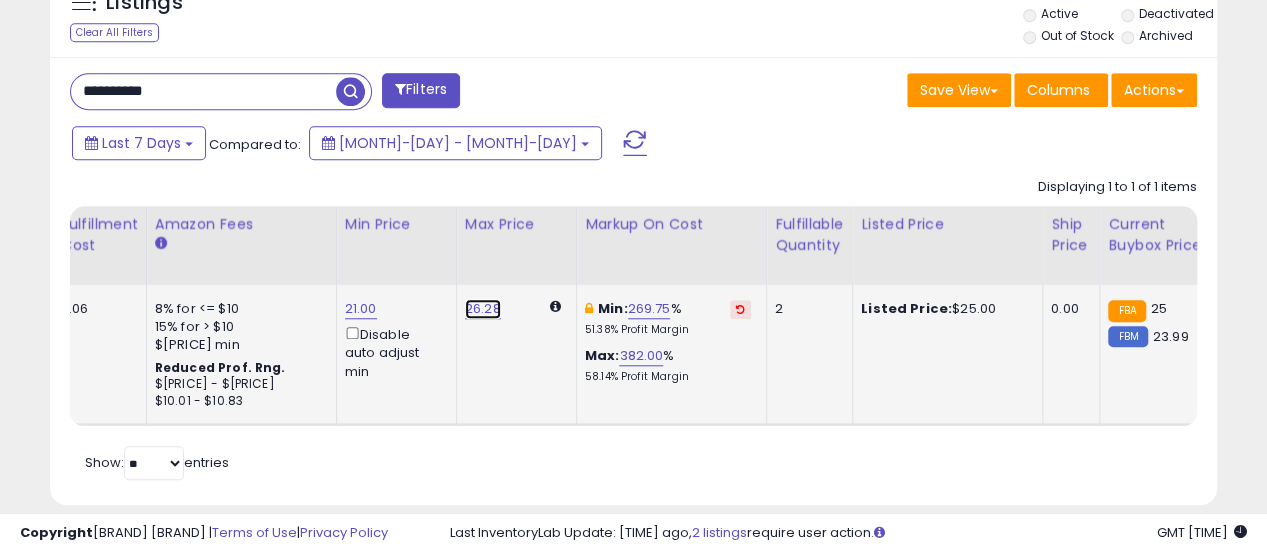 click on "26.28" at bounding box center (483, 309) 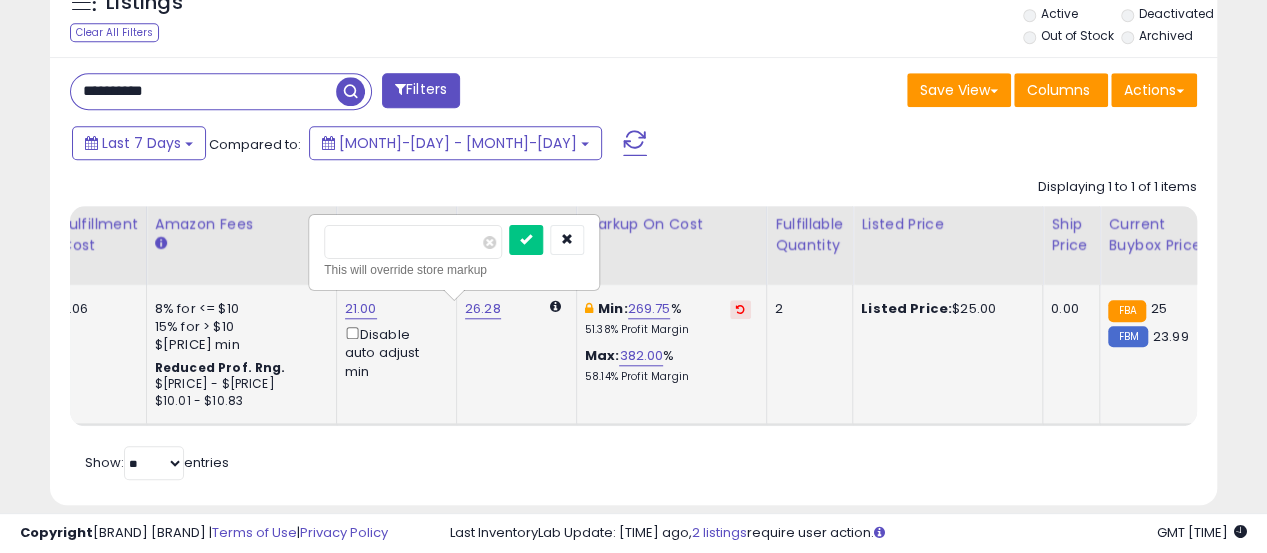 click on "*****" at bounding box center [413, 242] 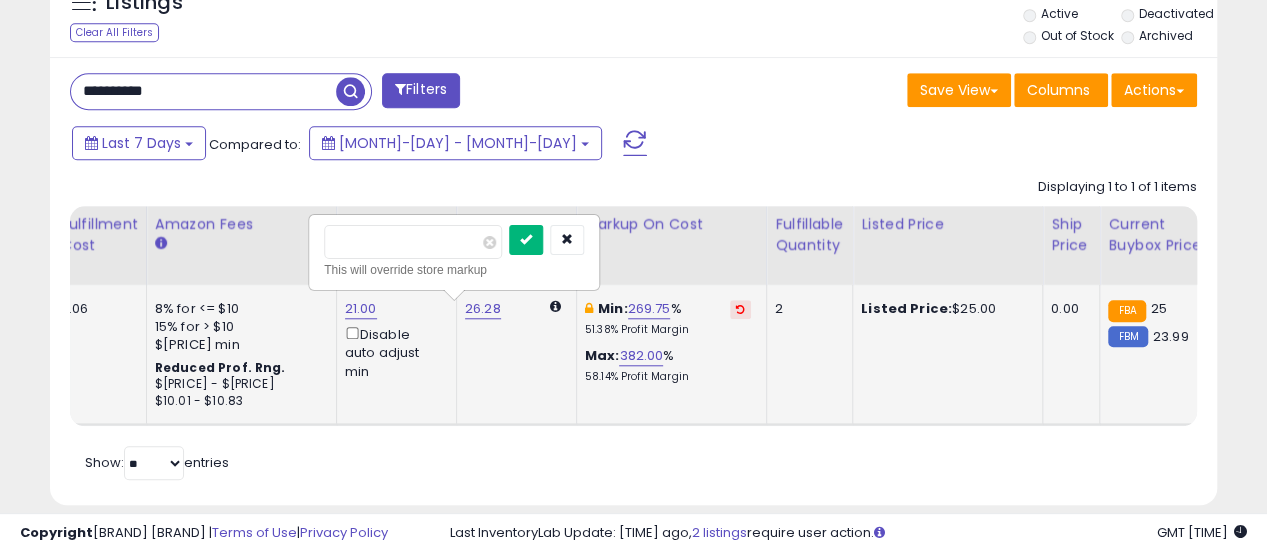 click at bounding box center [526, 240] 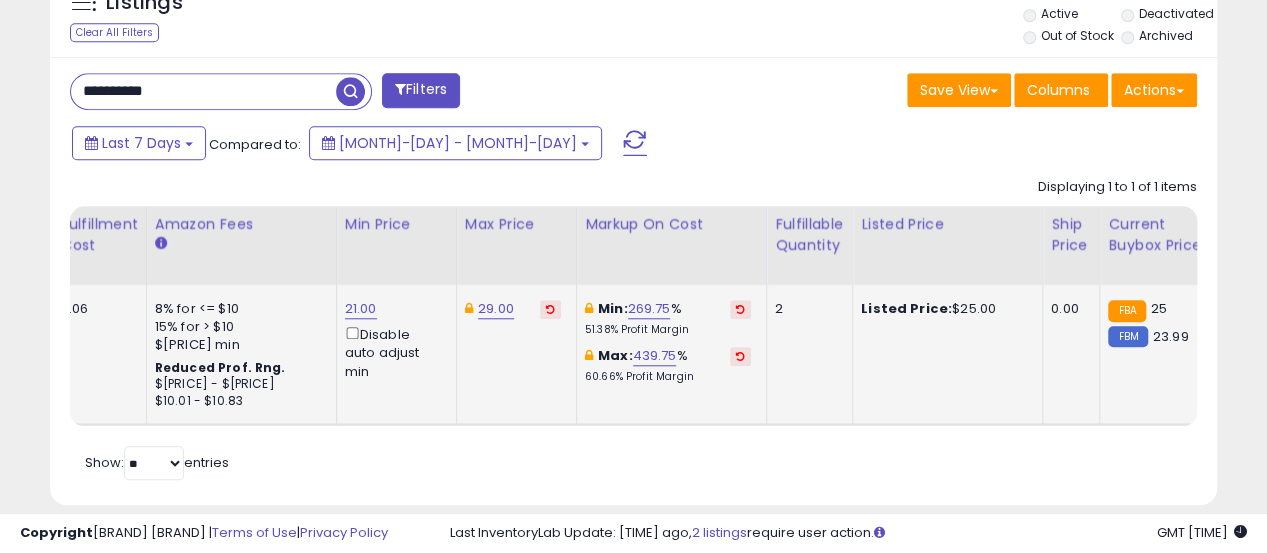 click on "**********" at bounding box center [203, 91] 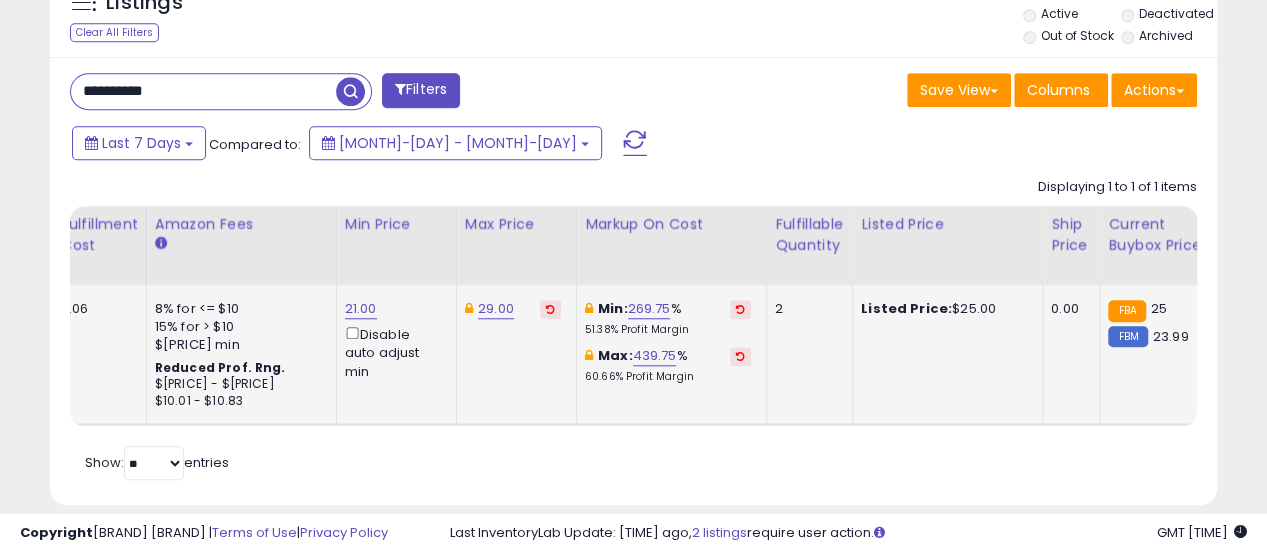 paste 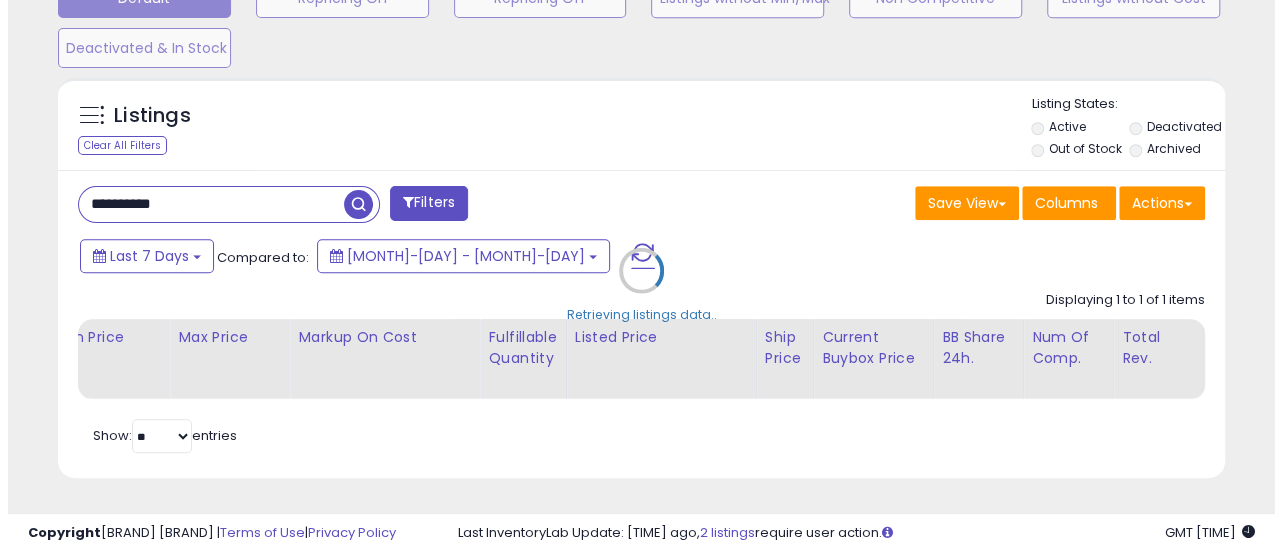 scroll, scrollTop: 665, scrollLeft: 0, axis: vertical 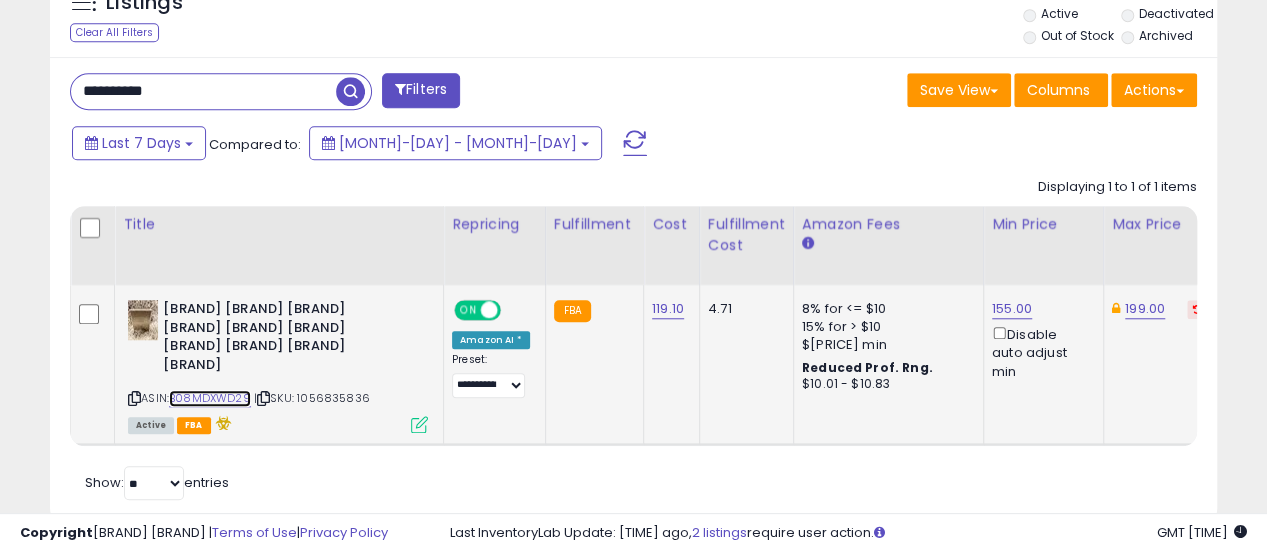 click on "B08MDXWD29" at bounding box center [210, 398] 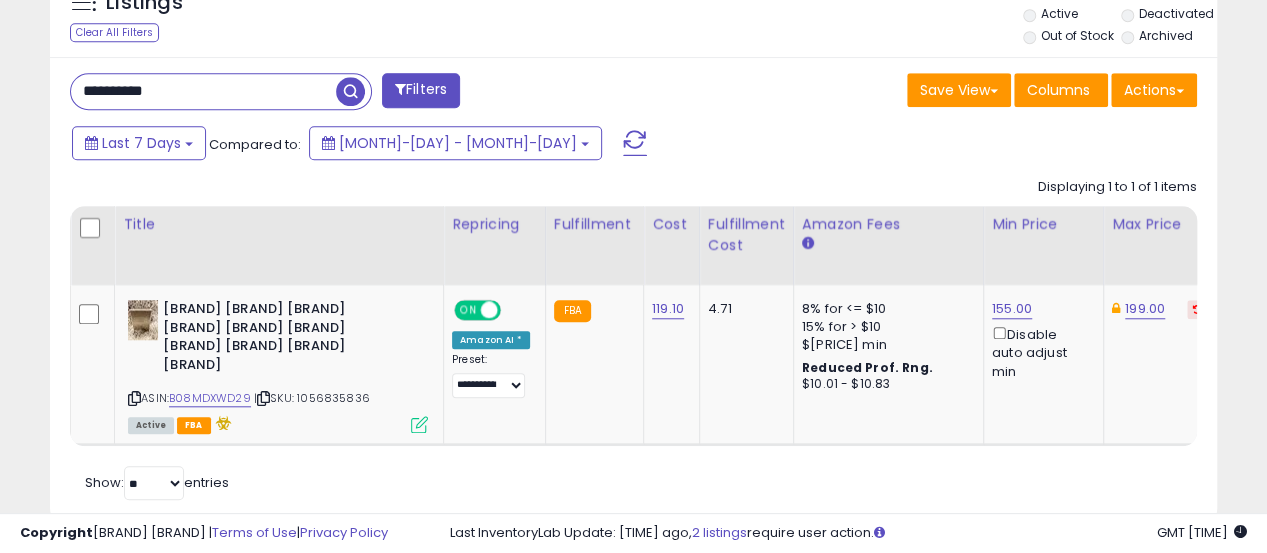 click on "**********" at bounding box center [203, 91] 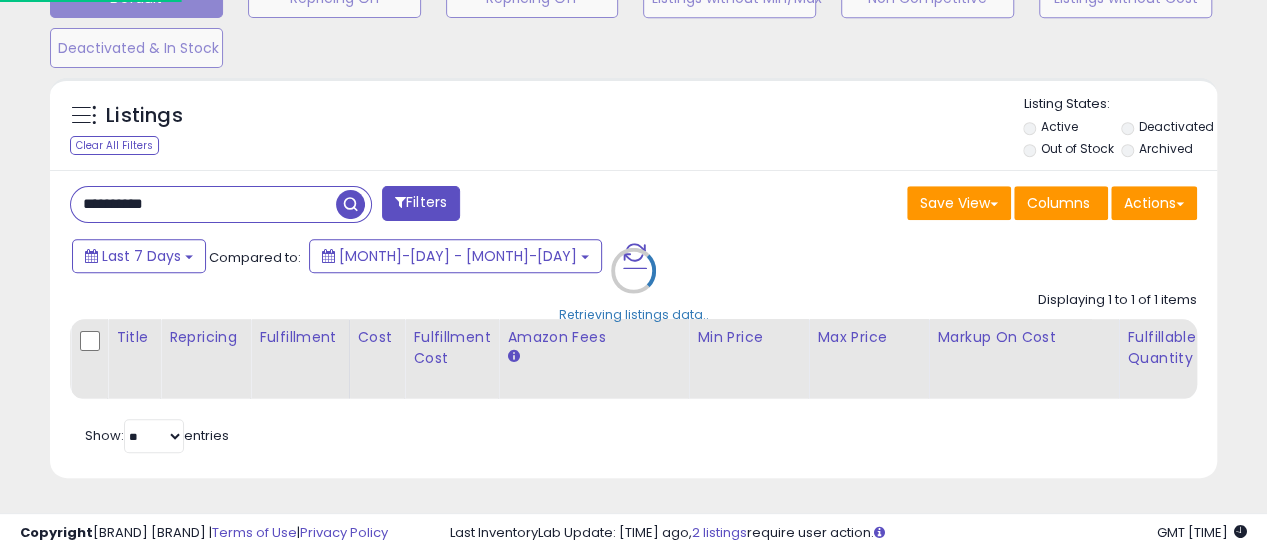 scroll, scrollTop: 999590, scrollLeft: 999316, axis: both 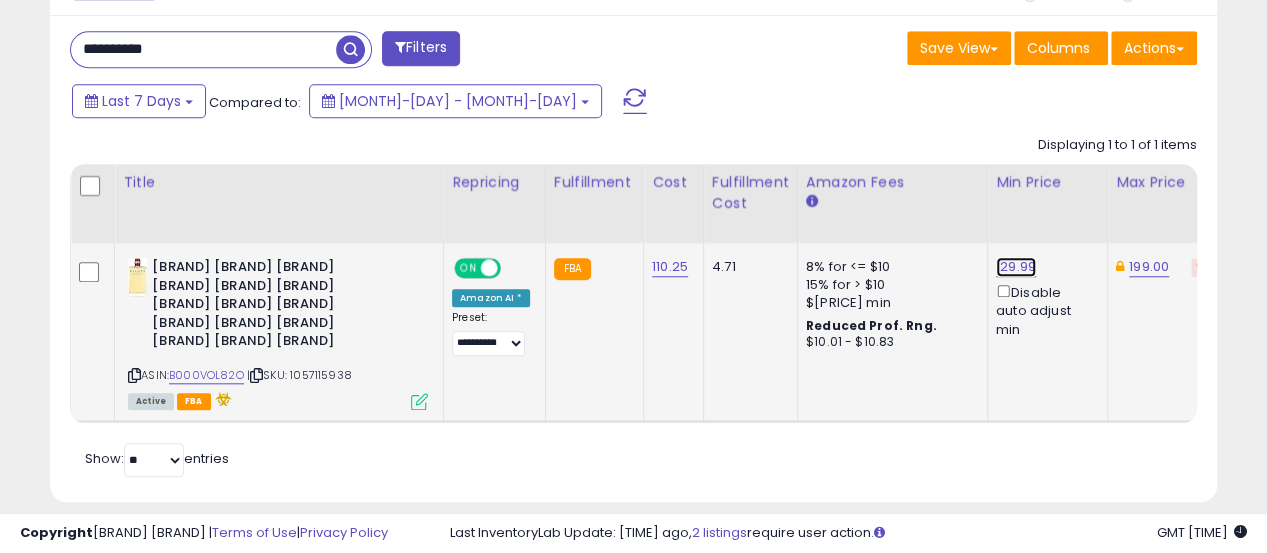 click on "129.99" at bounding box center (1016, 267) 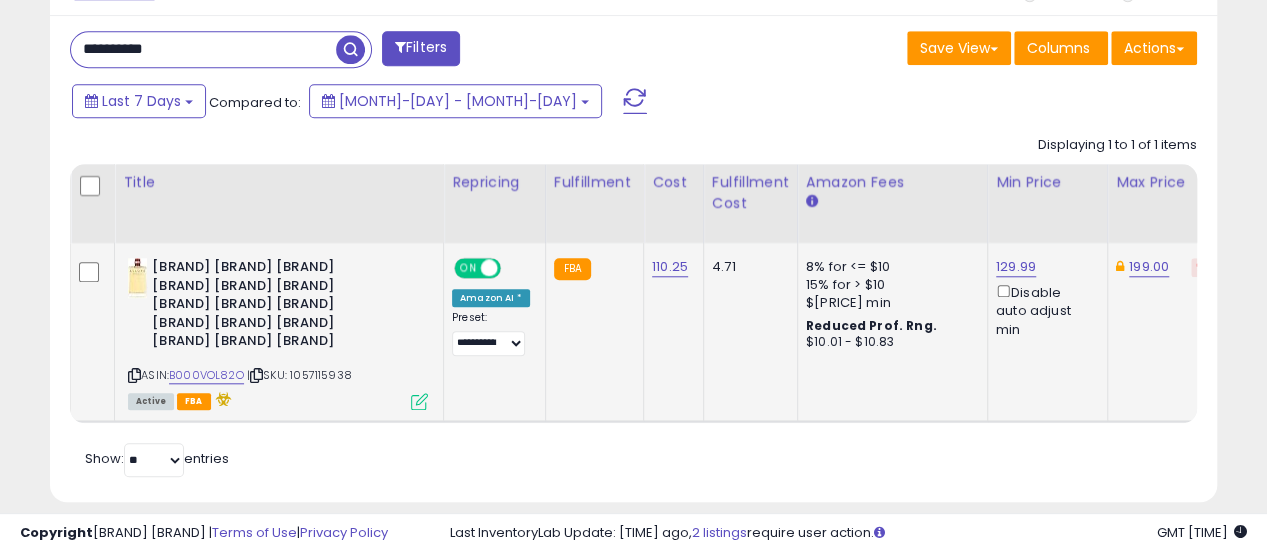 scroll, scrollTop: 0, scrollLeft: 10, axis: horizontal 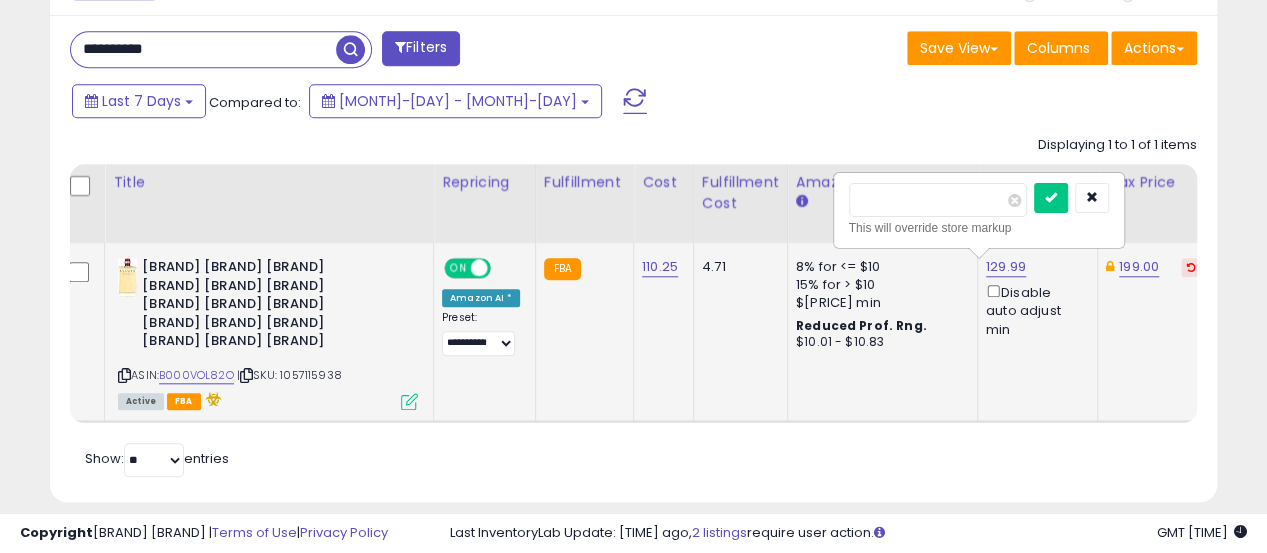 click on "******" at bounding box center [938, 200] 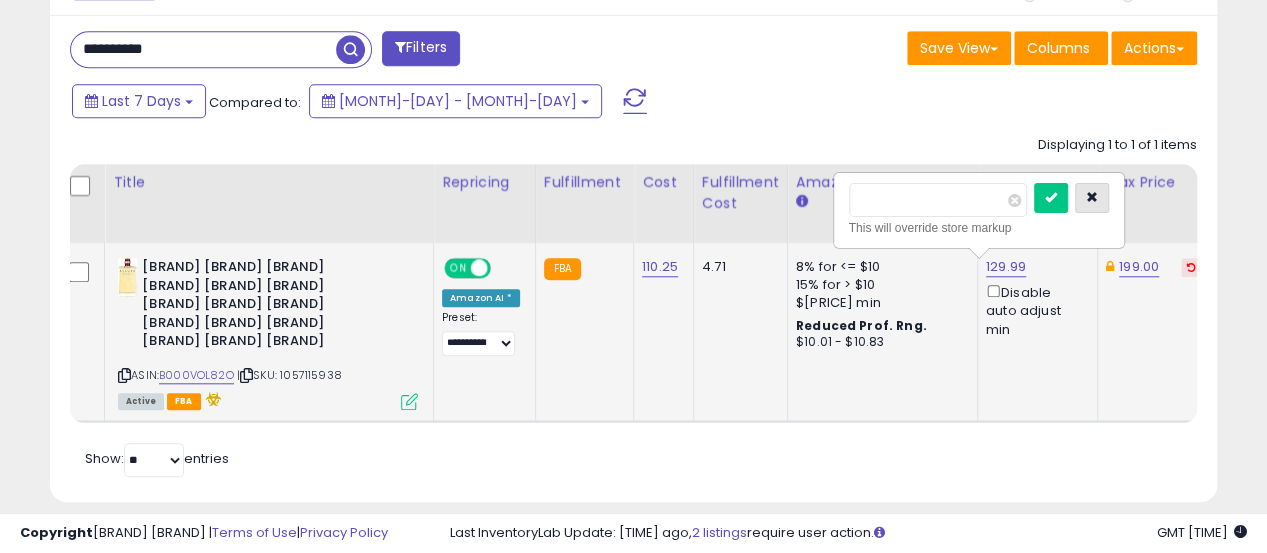 type on "***" 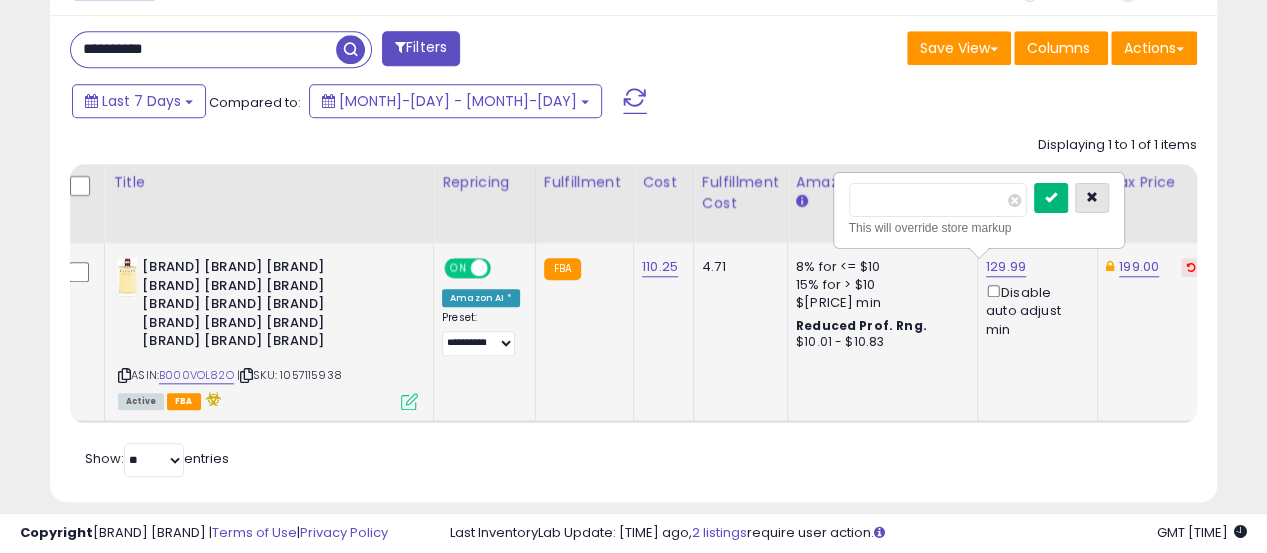 drag, startPoint x: 1120, startPoint y: 190, endPoint x: 1092, endPoint y: 200, distance: 29.732138 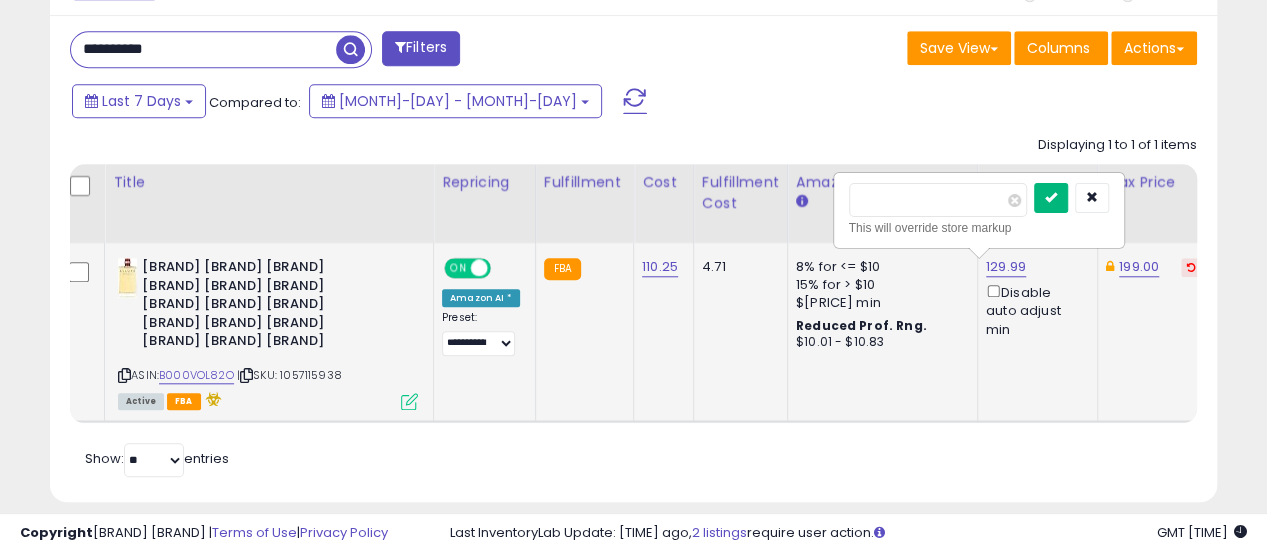 drag, startPoint x: 1092, startPoint y: 200, endPoint x: 894, endPoint y: 313, distance: 227.97588 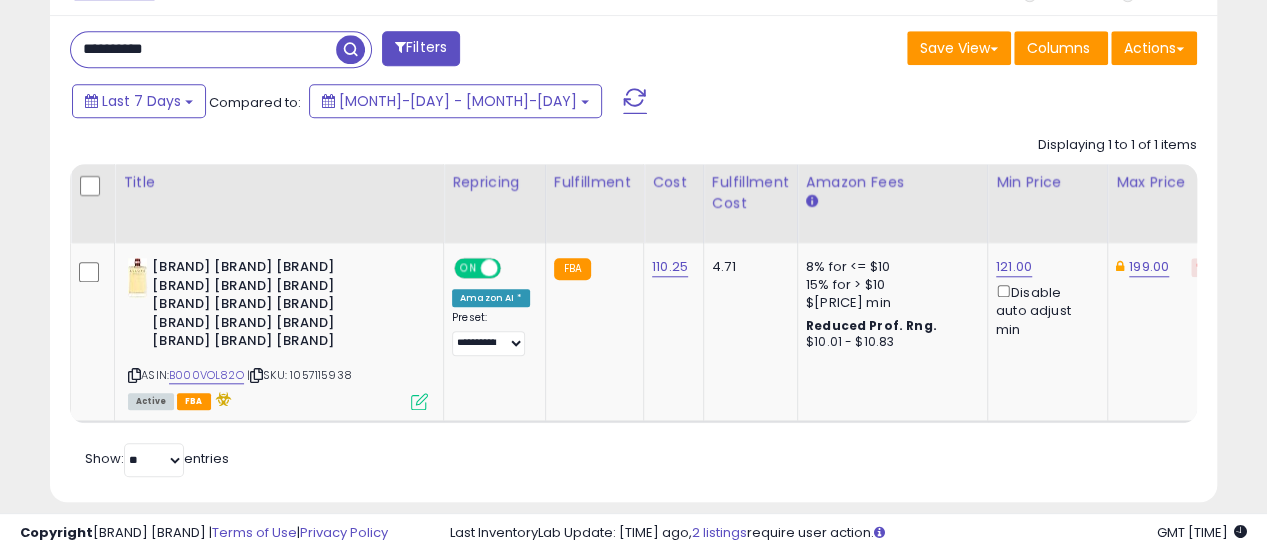 click on "**********" at bounding box center (203, 49) 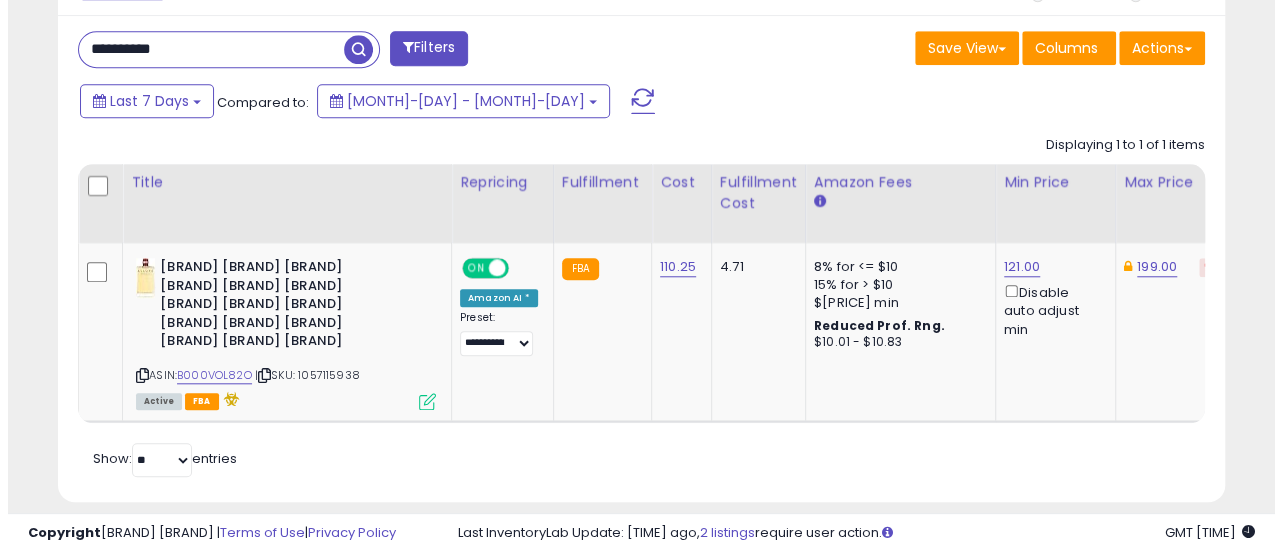 scroll, scrollTop: 665, scrollLeft: 0, axis: vertical 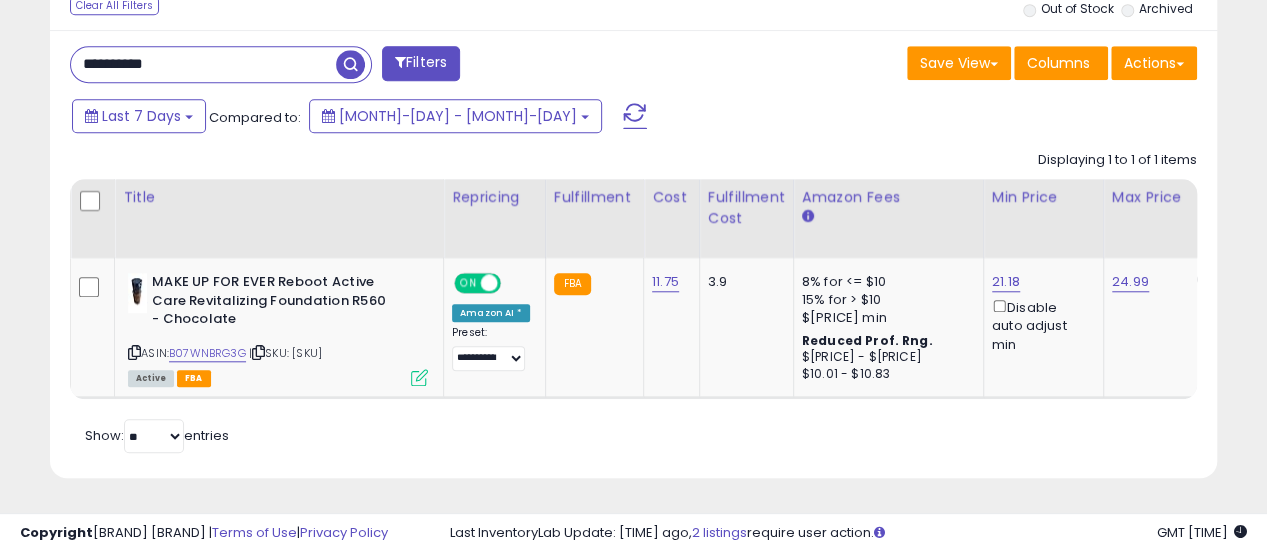 click on "**********" at bounding box center (203, 64) 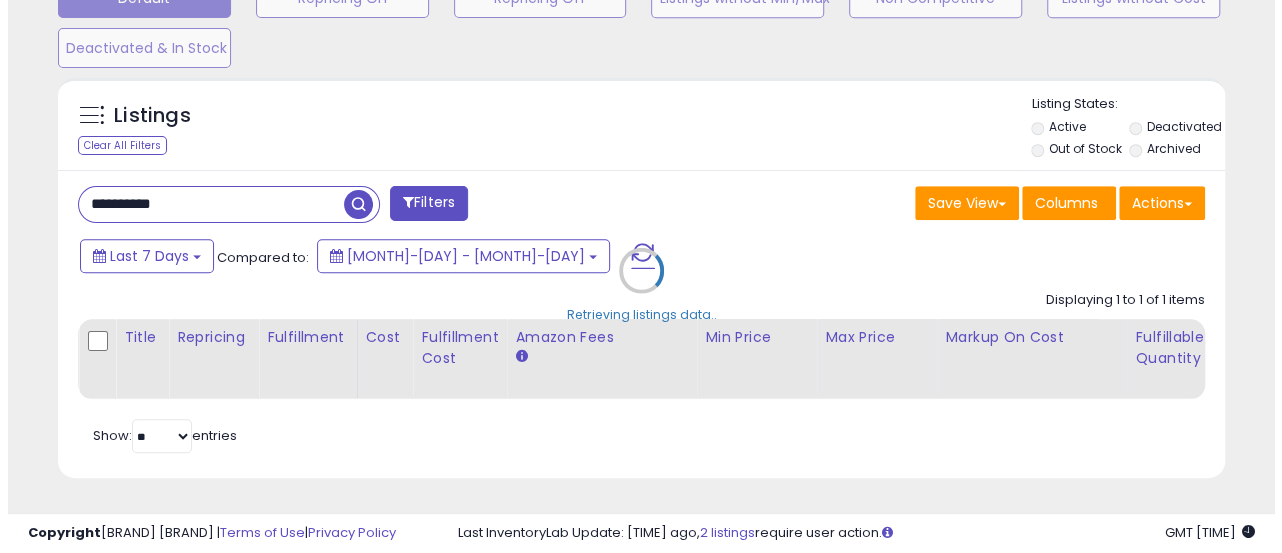scroll, scrollTop: 665, scrollLeft: 0, axis: vertical 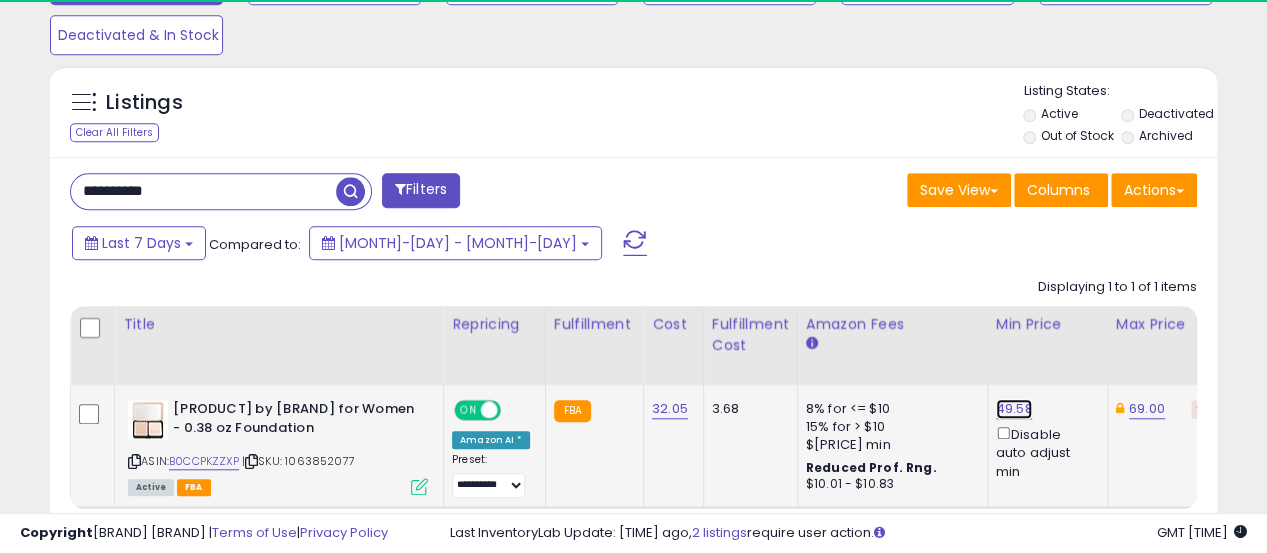 click on "49.58" at bounding box center [1014, 409] 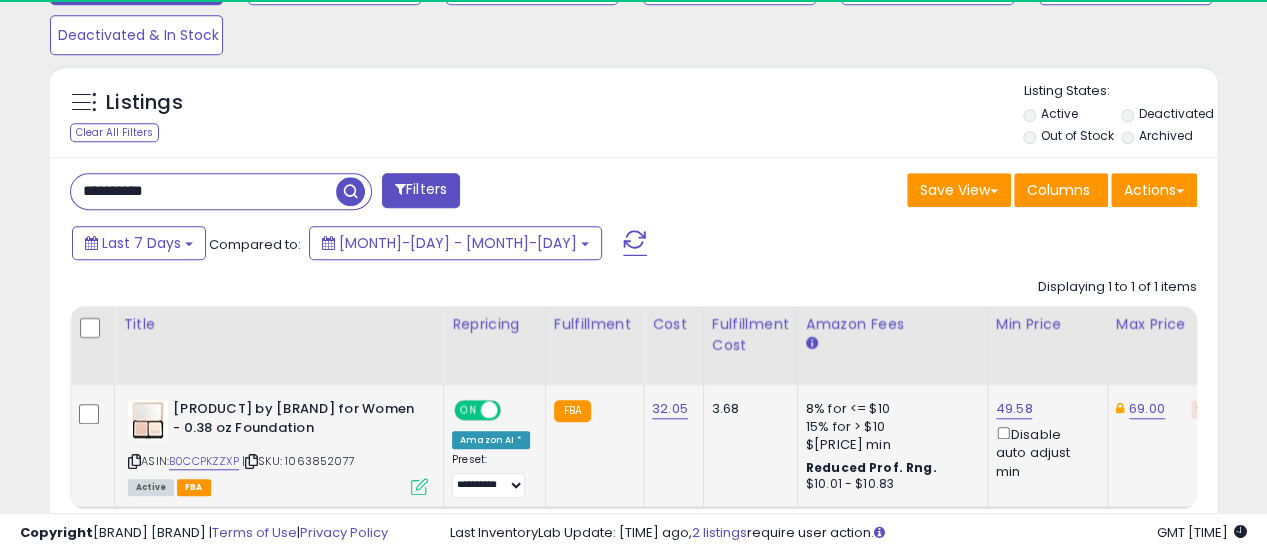 scroll, scrollTop: 999590, scrollLeft: 999325, axis: both 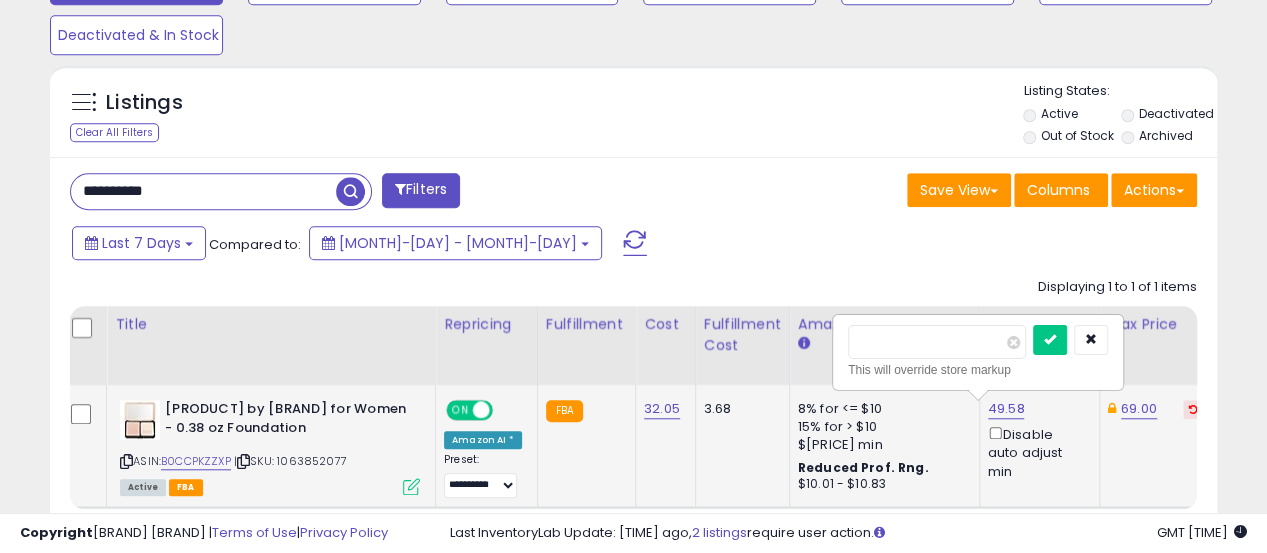 click on "*****" at bounding box center (937, 342) 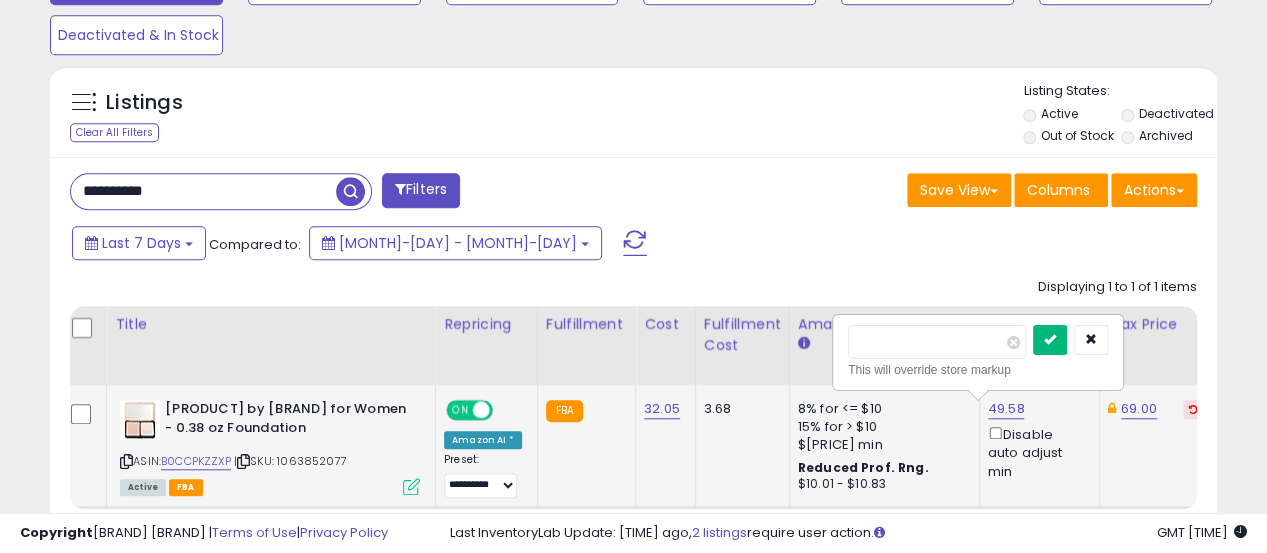 click at bounding box center (1050, 340) 